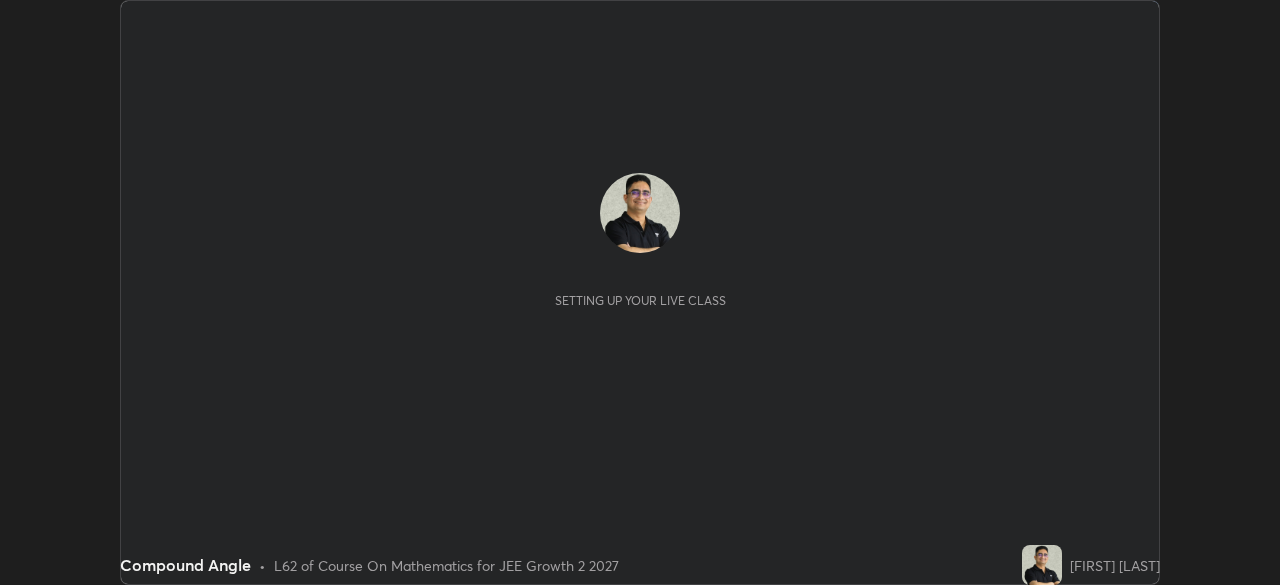 scroll, scrollTop: 0, scrollLeft: 0, axis: both 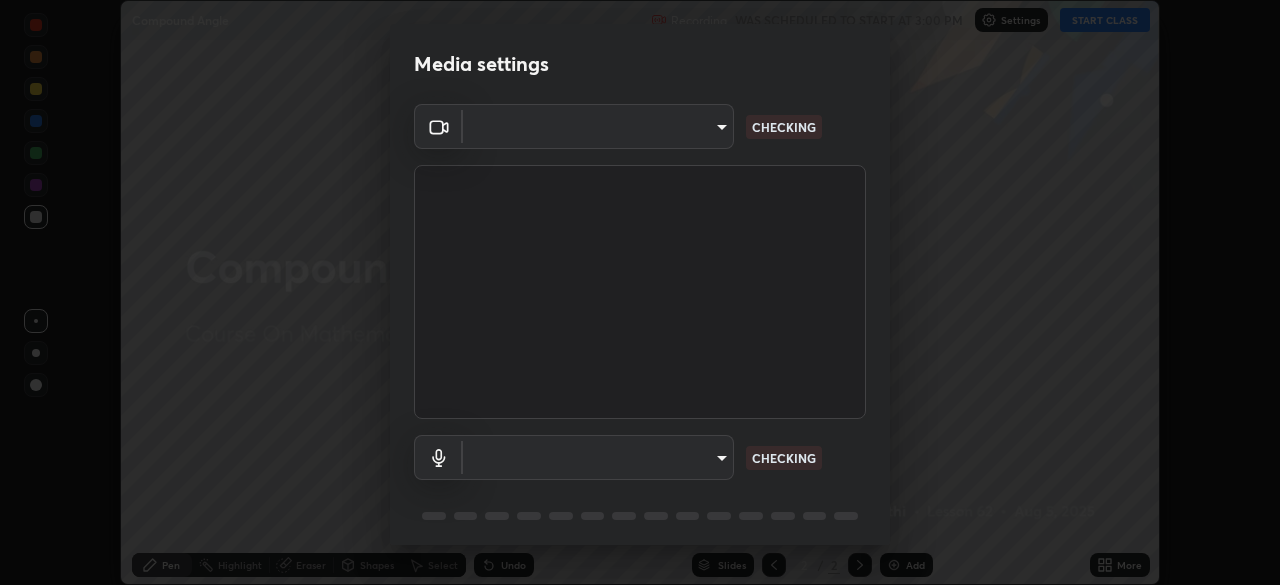 type on "ffb915138f5094fbba49c7dcbdc0b3377f3315ea980a35094b33733fc21d282d" 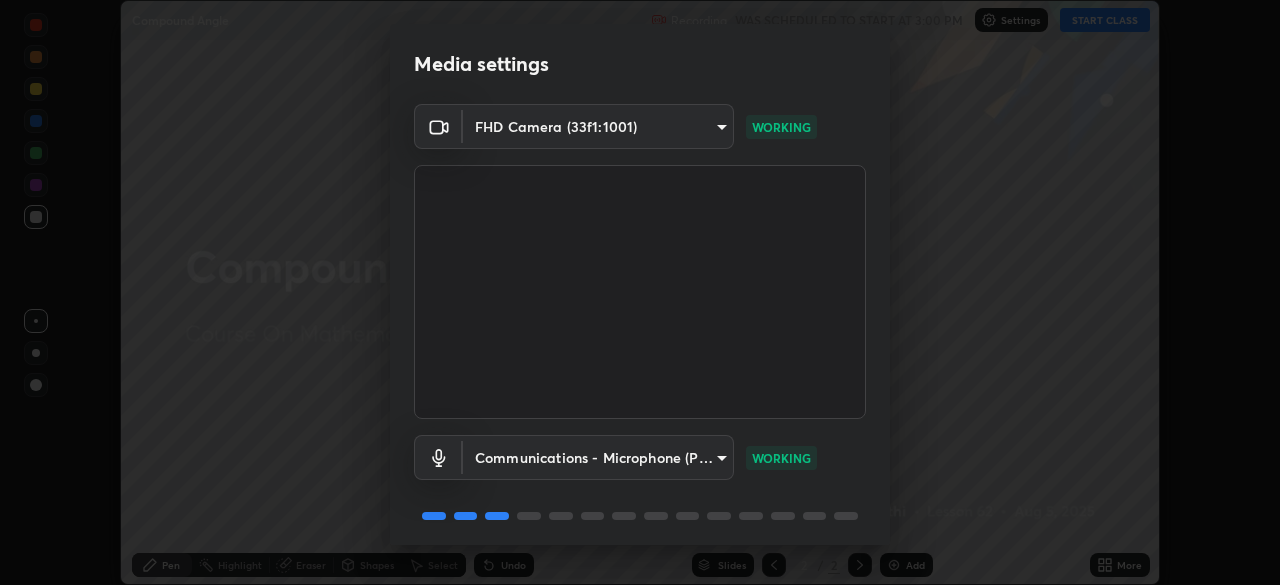 scroll, scrollTop: 71, scrollLeft: 0, axis: vertical 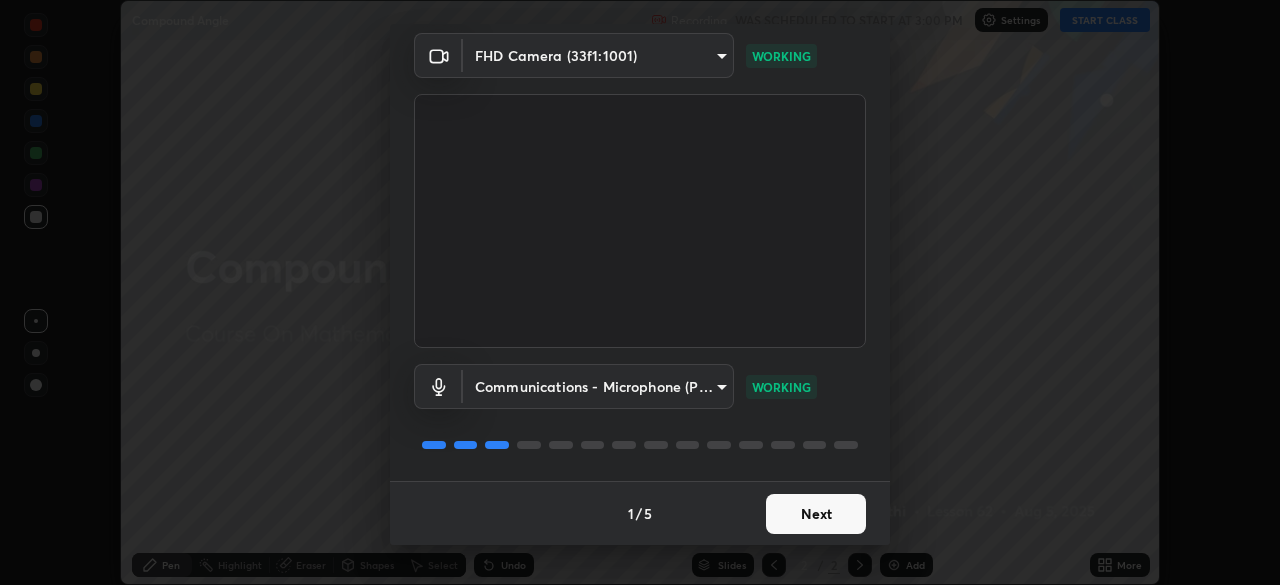 click on "Next" at bounding box center [816, 514] 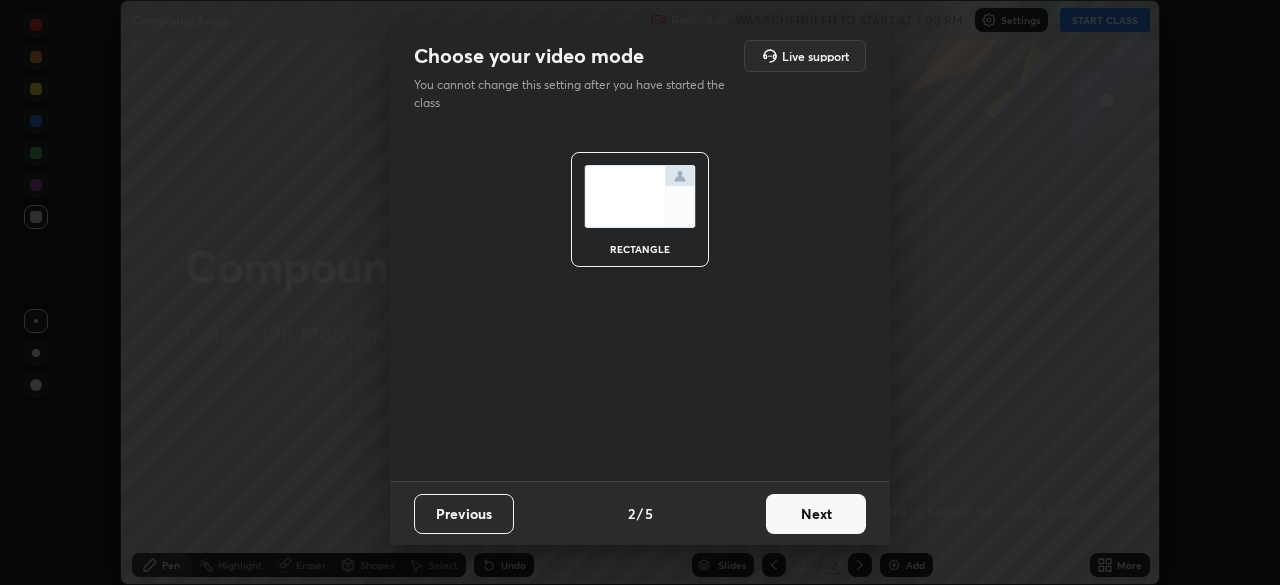 scroll, scrollTop: 0, scrollLeft: 0, axis: both 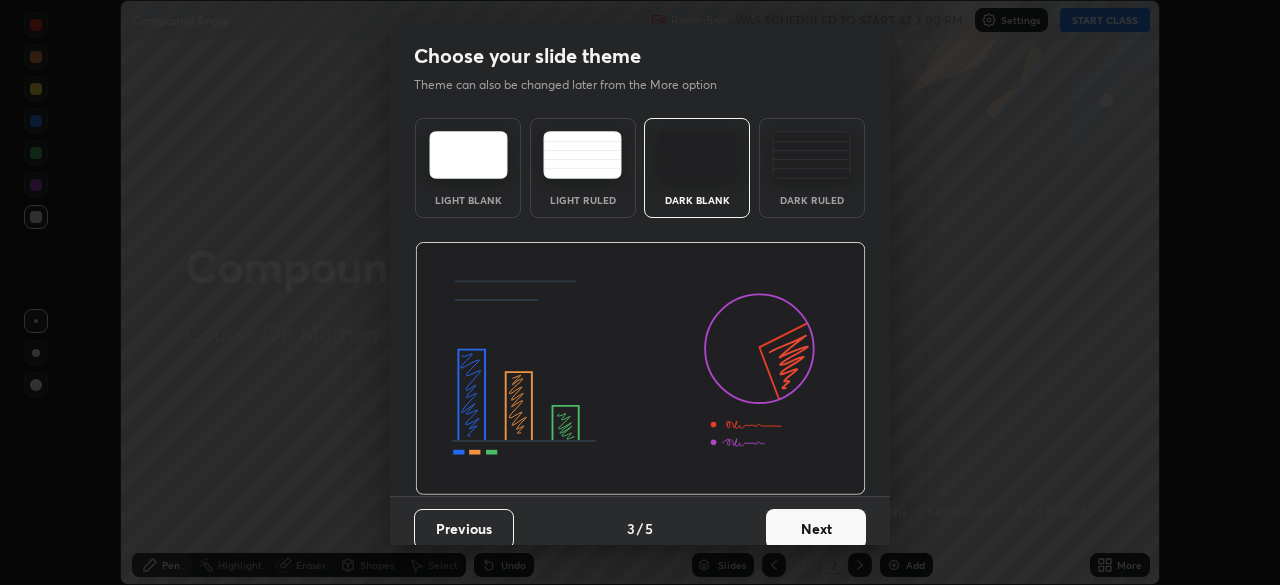 click on "Next" at bounding box center [816, 529] 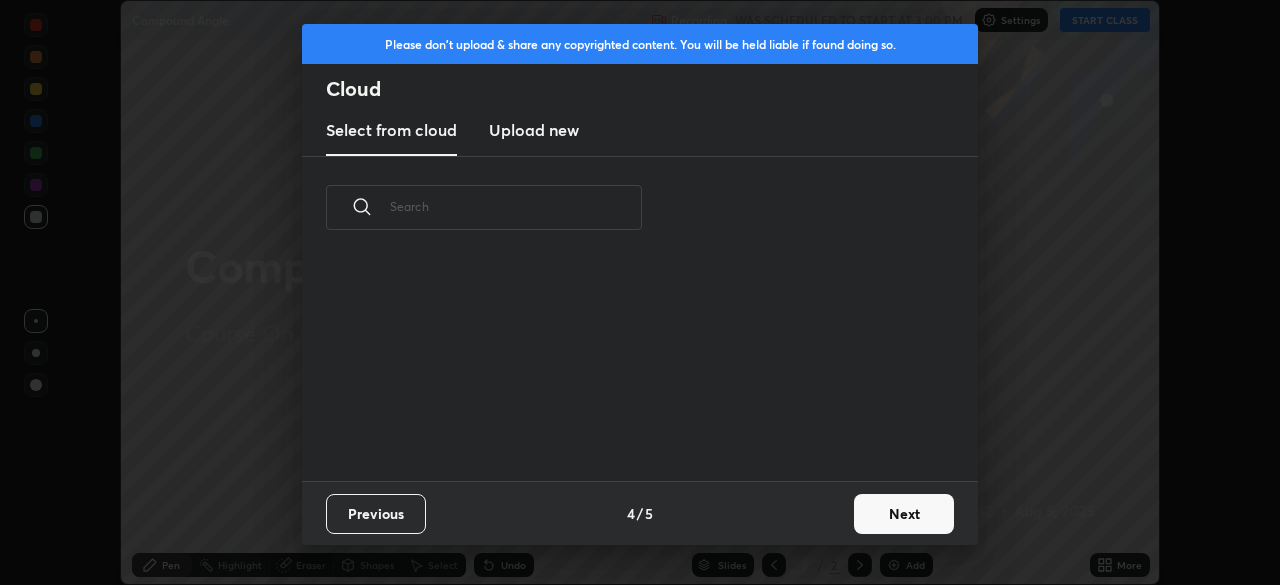click on "Next" at bounding box center [904, 514] 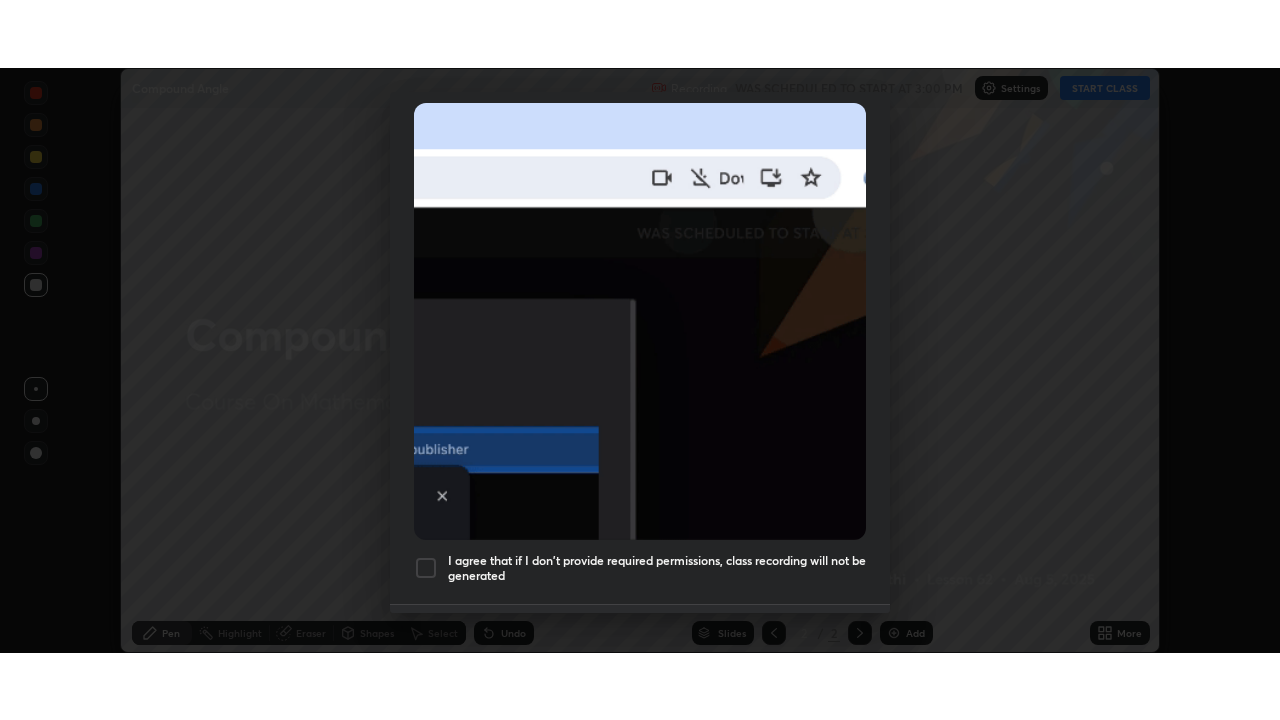 scroll, scrollTop: 479, scrollLeft: 0, axis: vertical 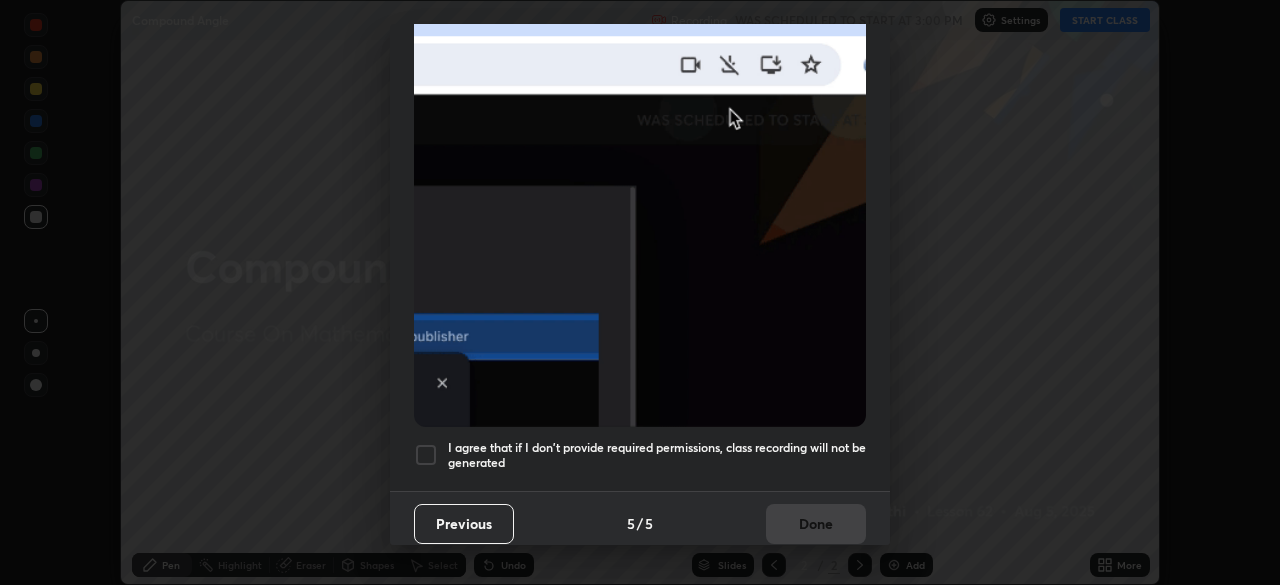 click at bounding box center [426, 455] 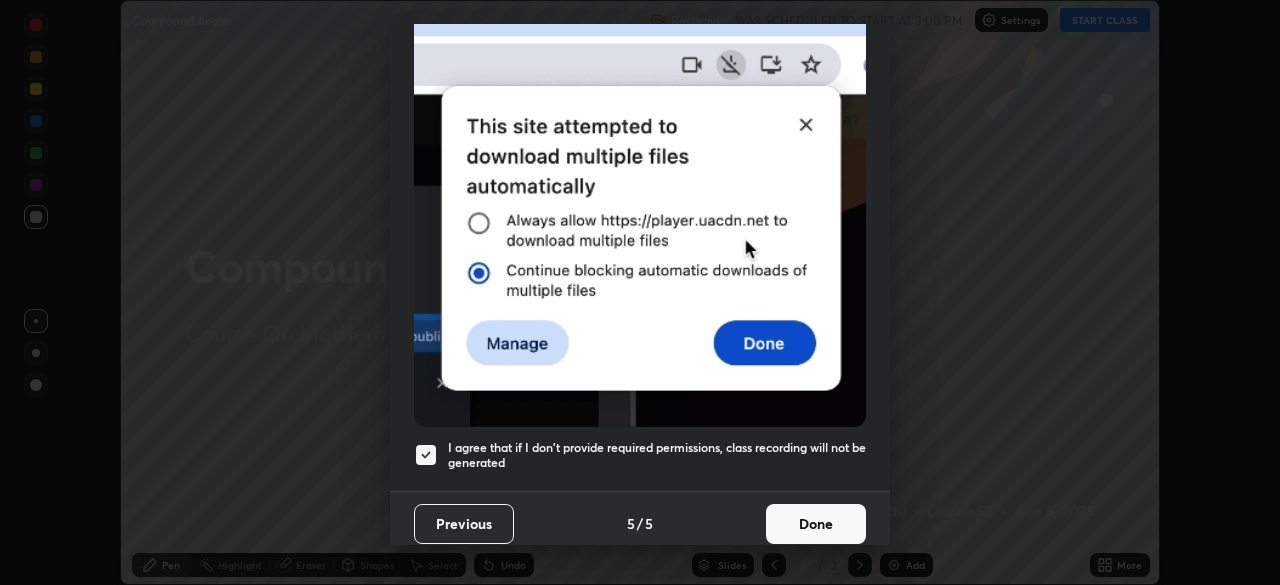 click on "Done" at bounding box center [816, 524] 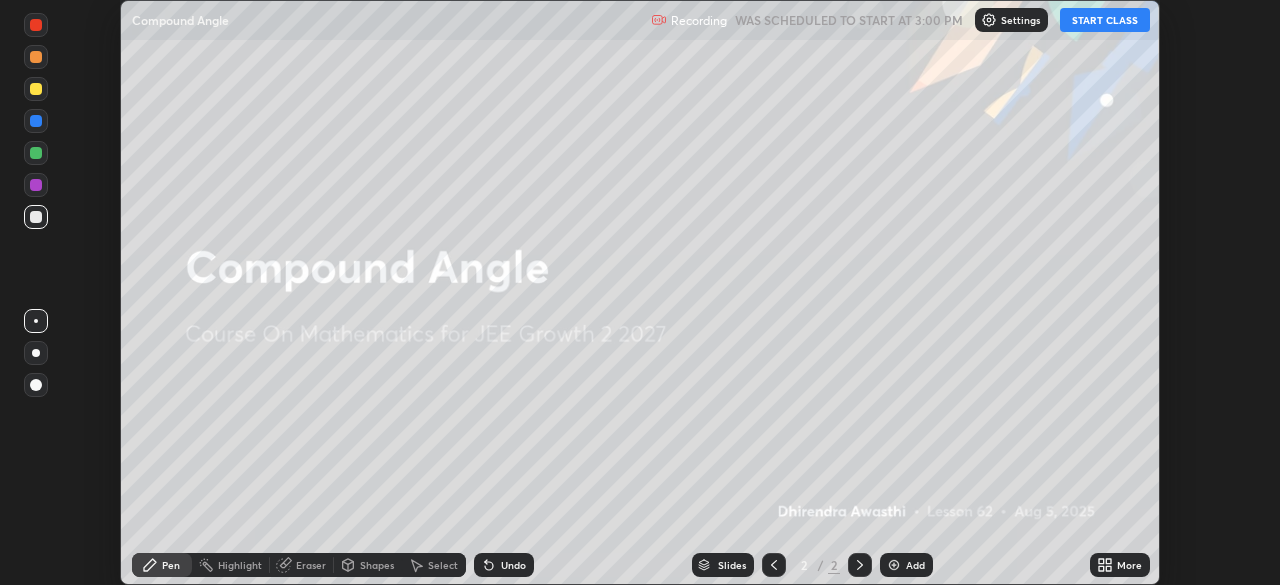 click on "START CLASS" at bounding box center (1105, 20) 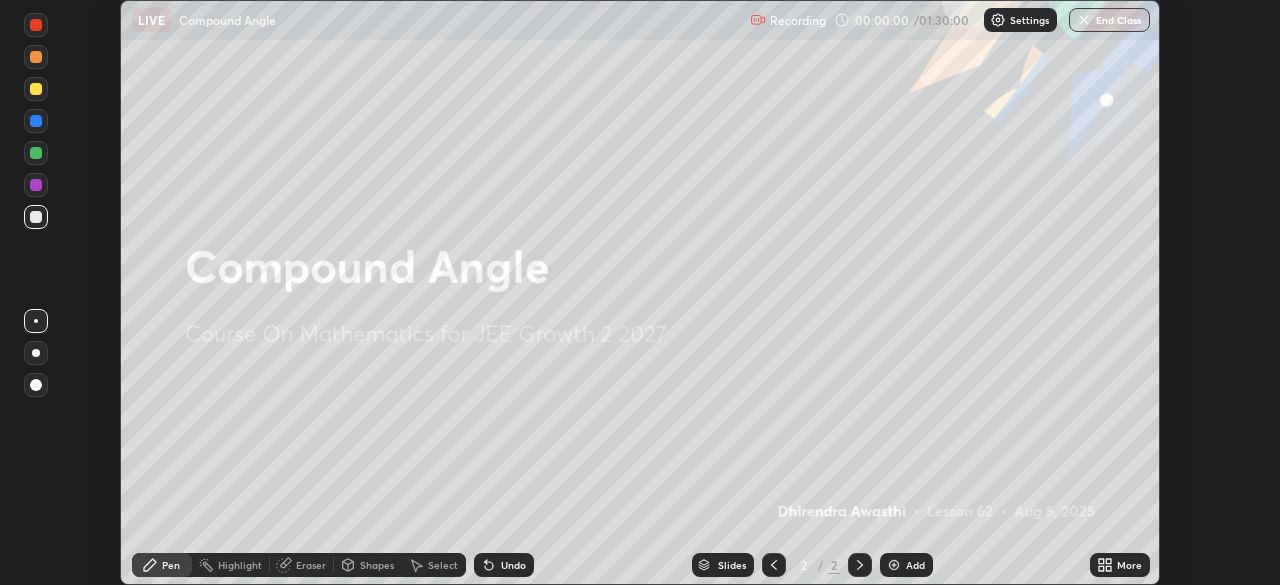 click 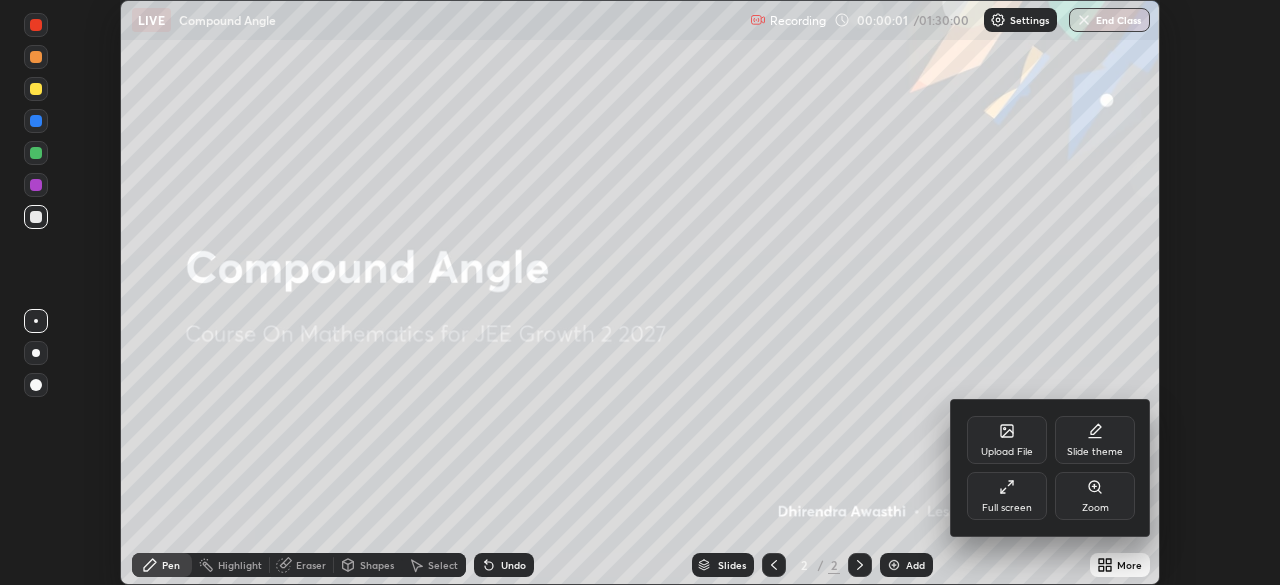 click 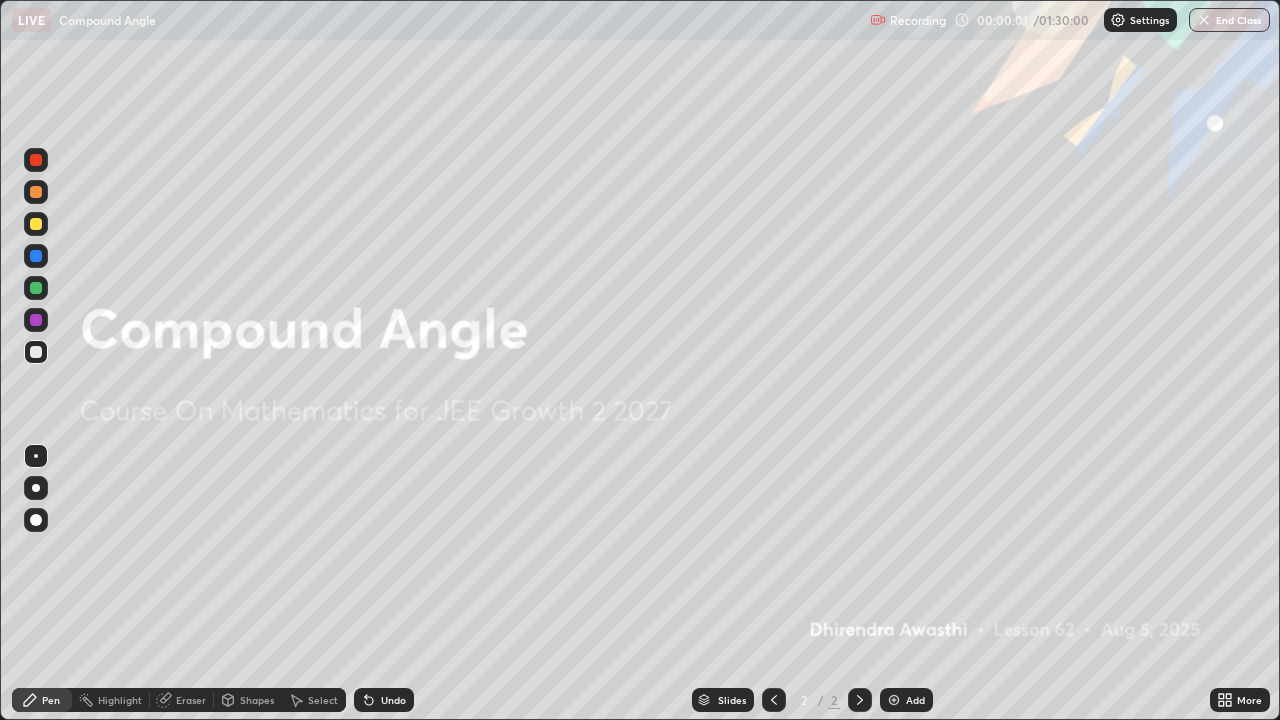 scroll, scrollTop: 99280, scrollLeft: 98720, axis: both 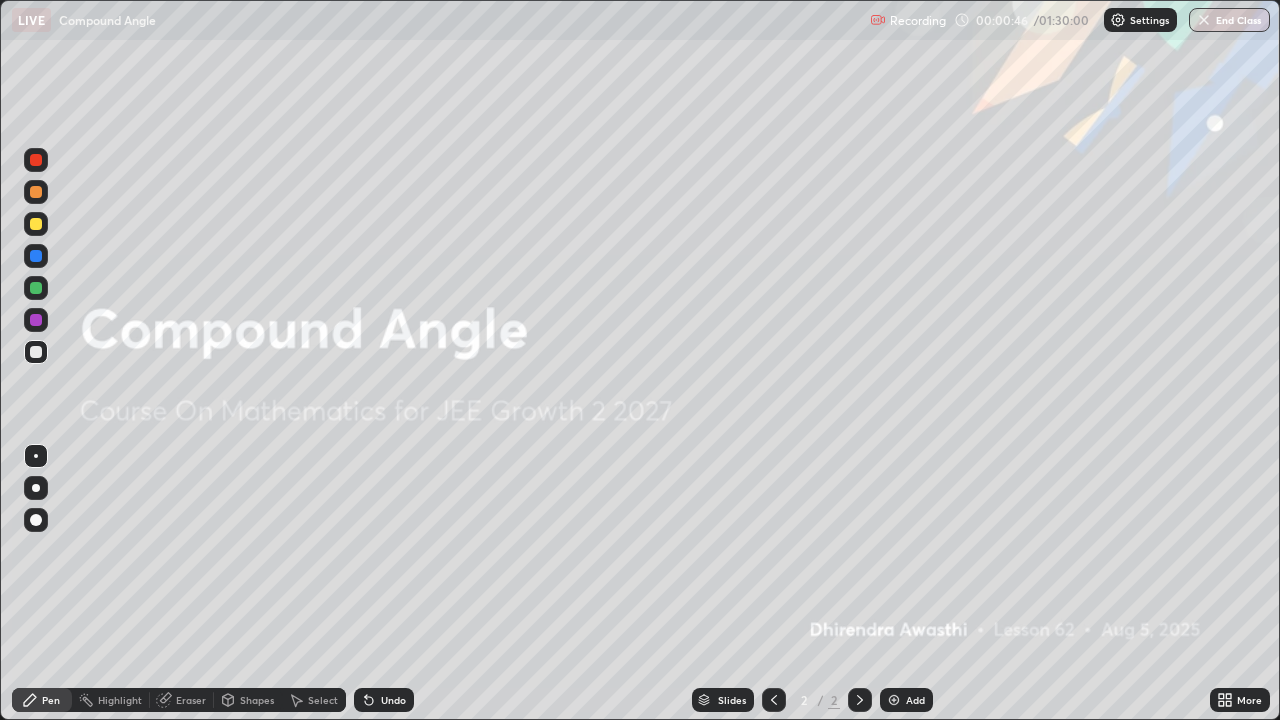 click 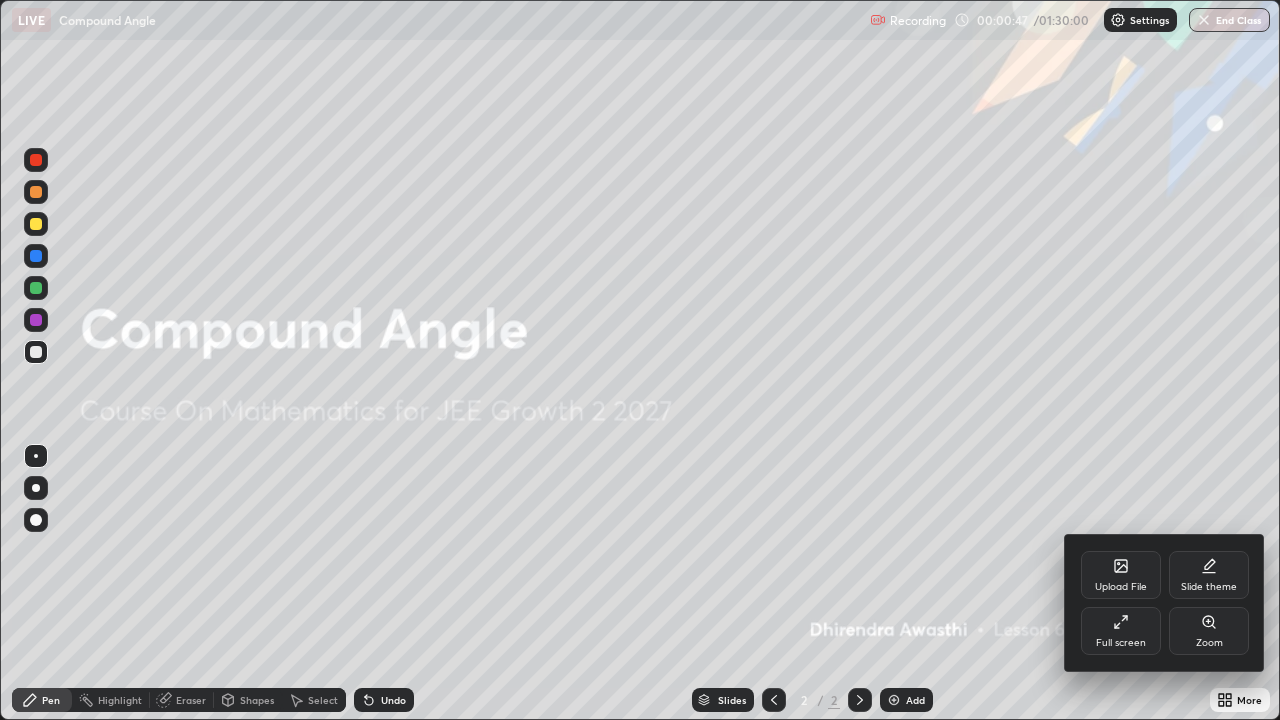 click 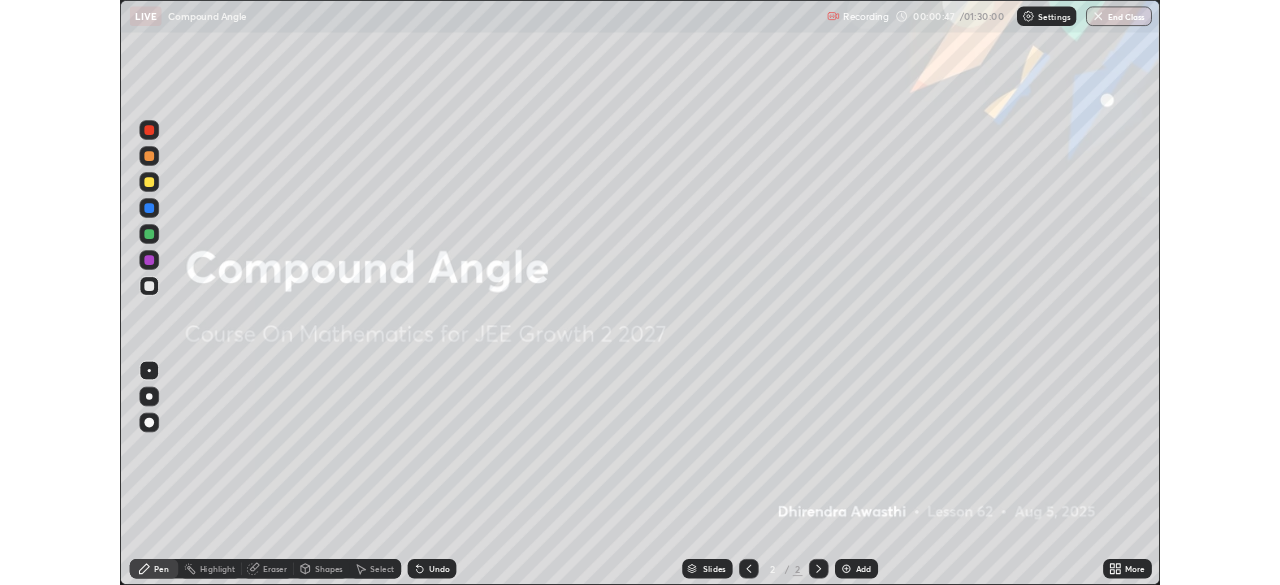 scroll, scrollTop: 585, scrollLeft: 1280, axis: both 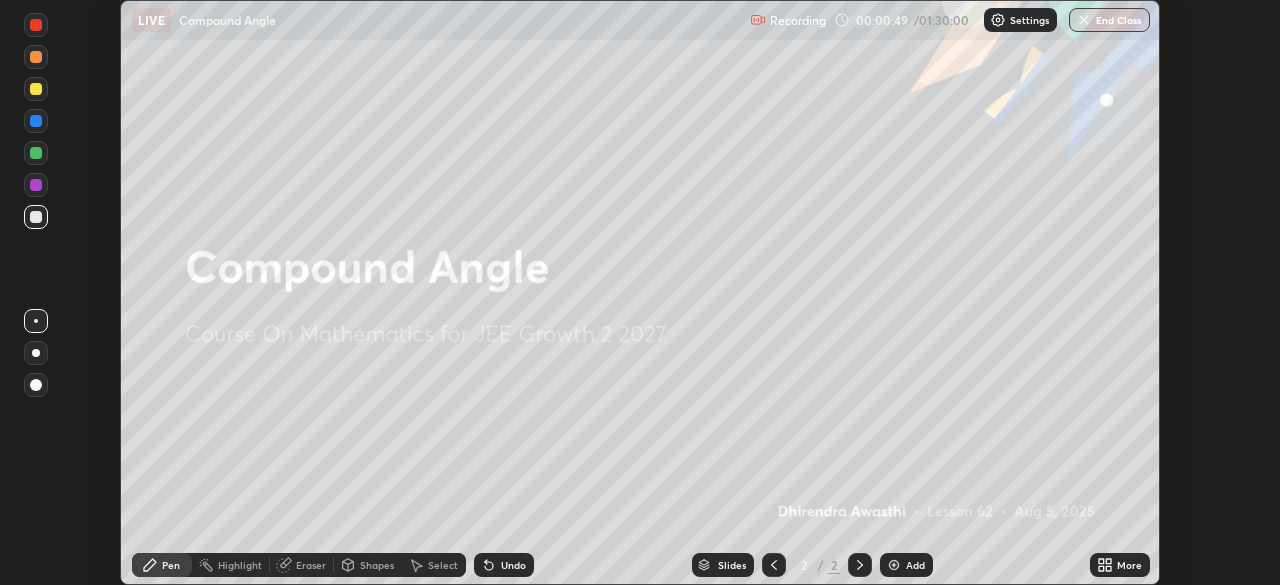 click 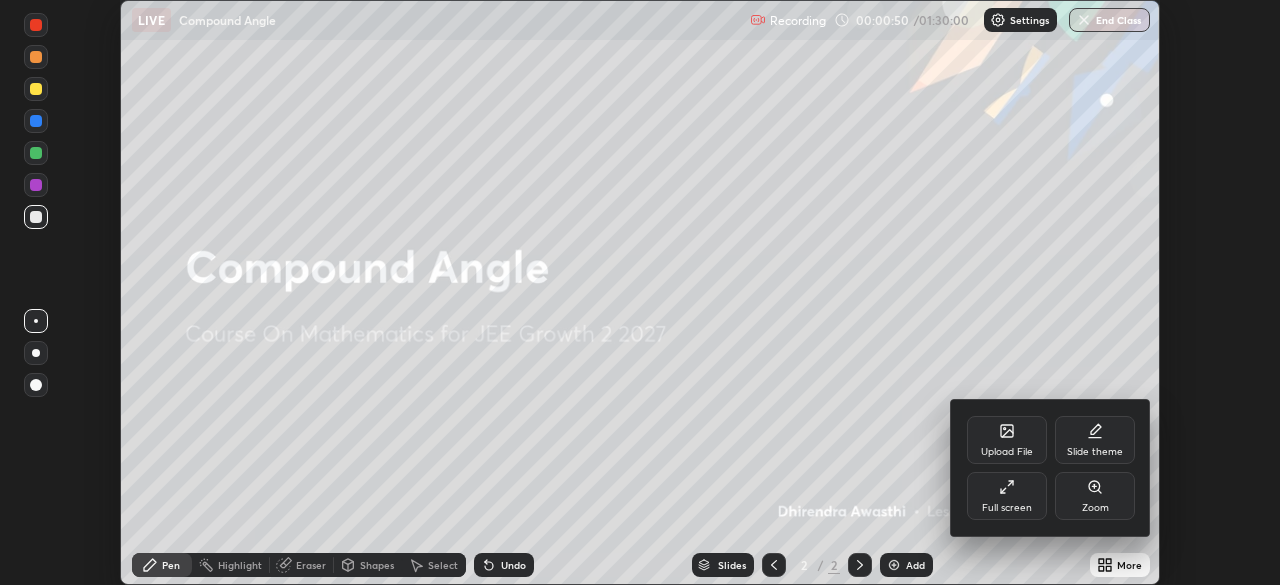 click on "Full screen" at bounding box center (1007, 496) 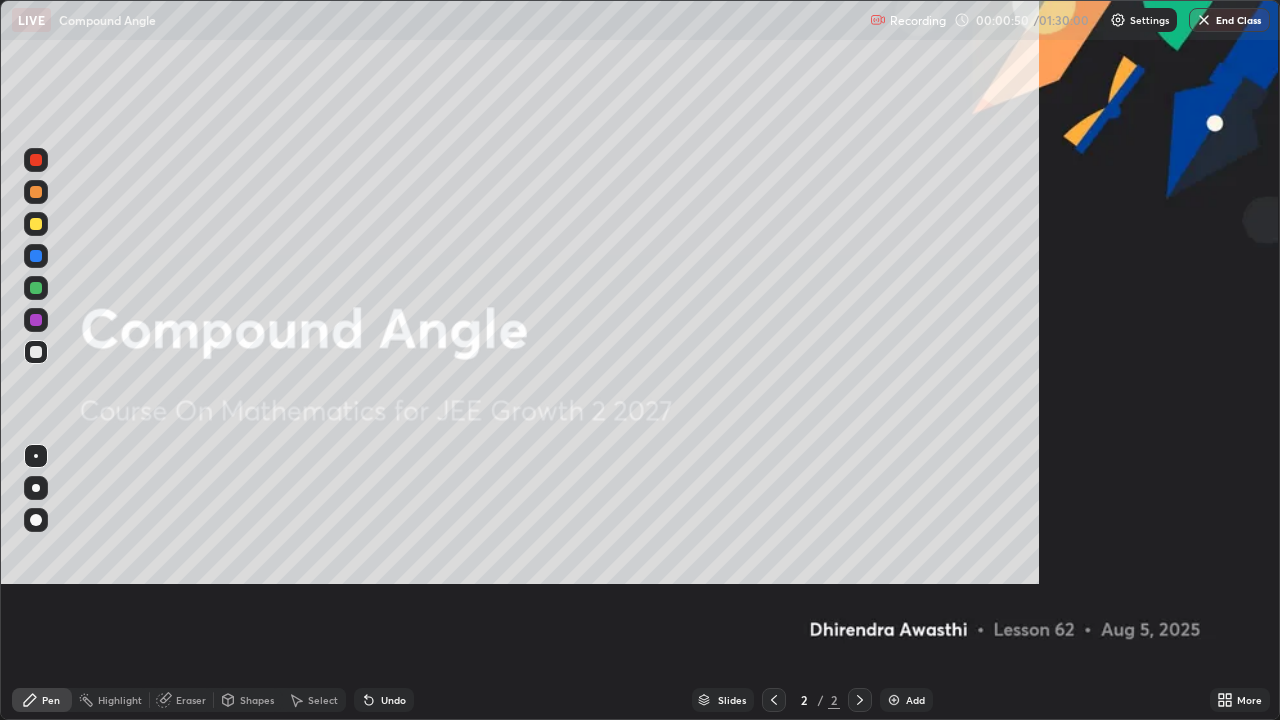 scroll, scrollTop: 99280, scrollLeft: 98720, axis: both 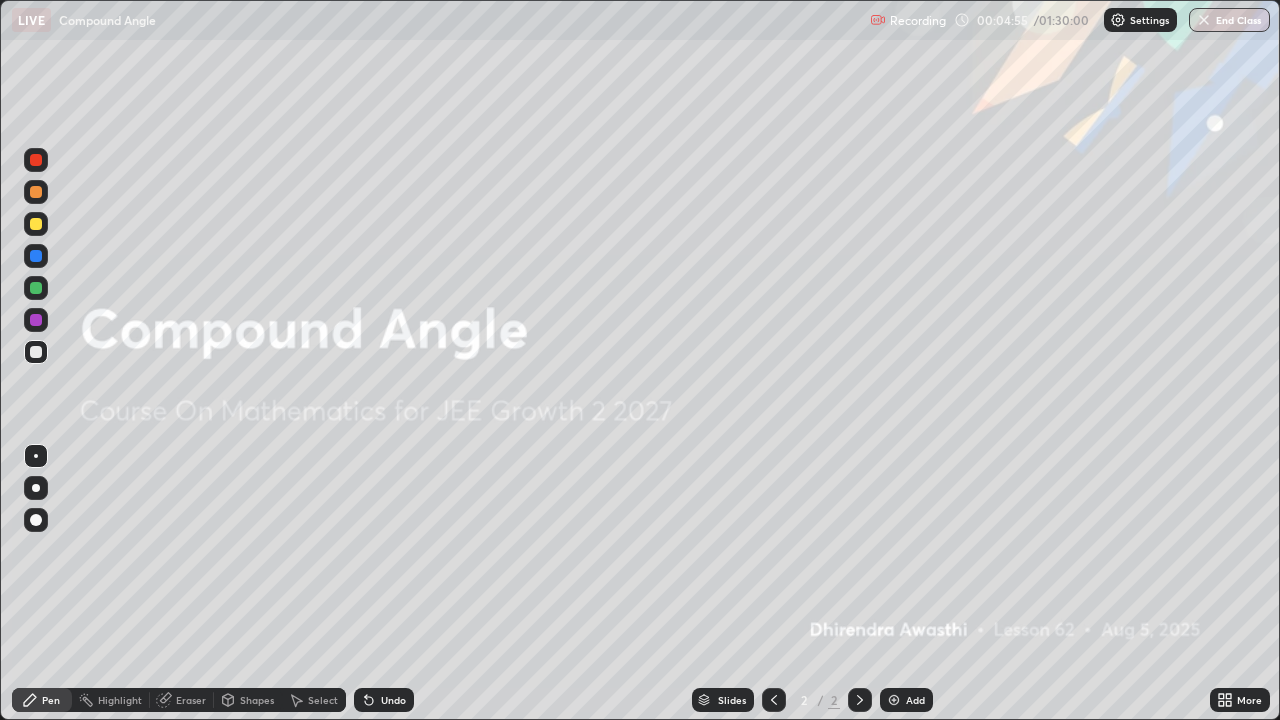 click on "Add" at bounding box center [915, 700] 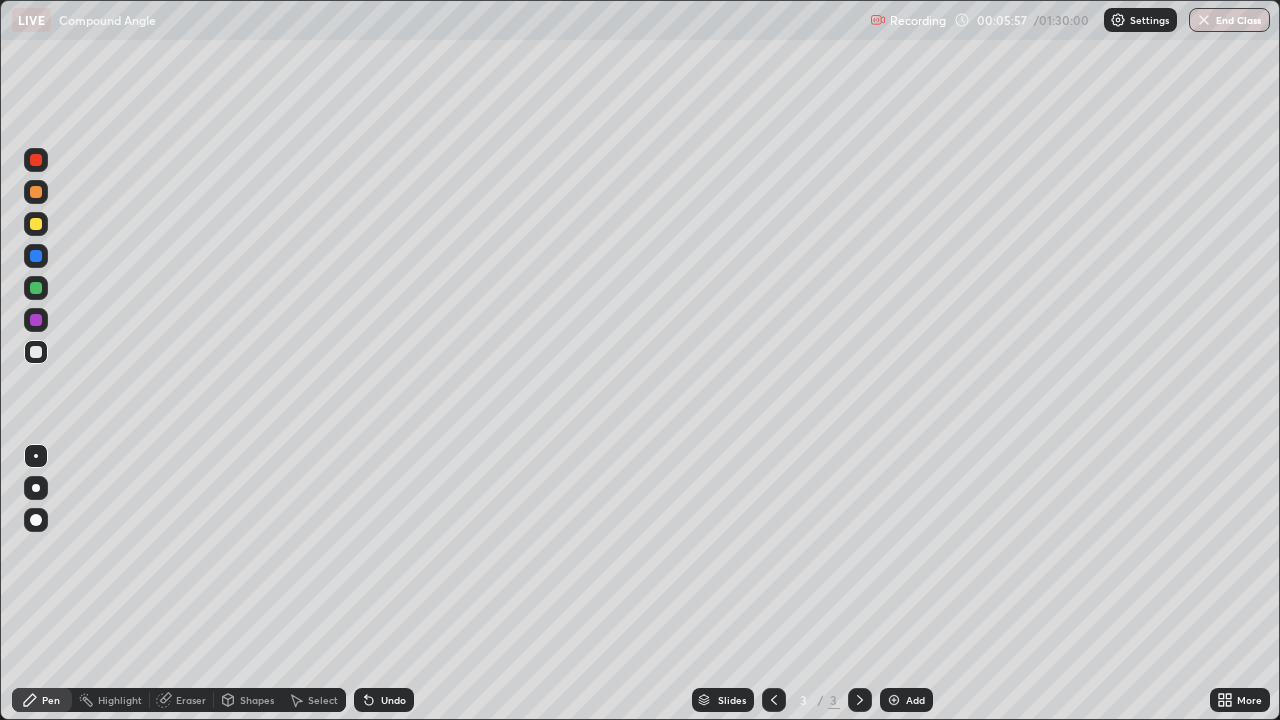 click on "Undo" at bounding box center [393, 700] 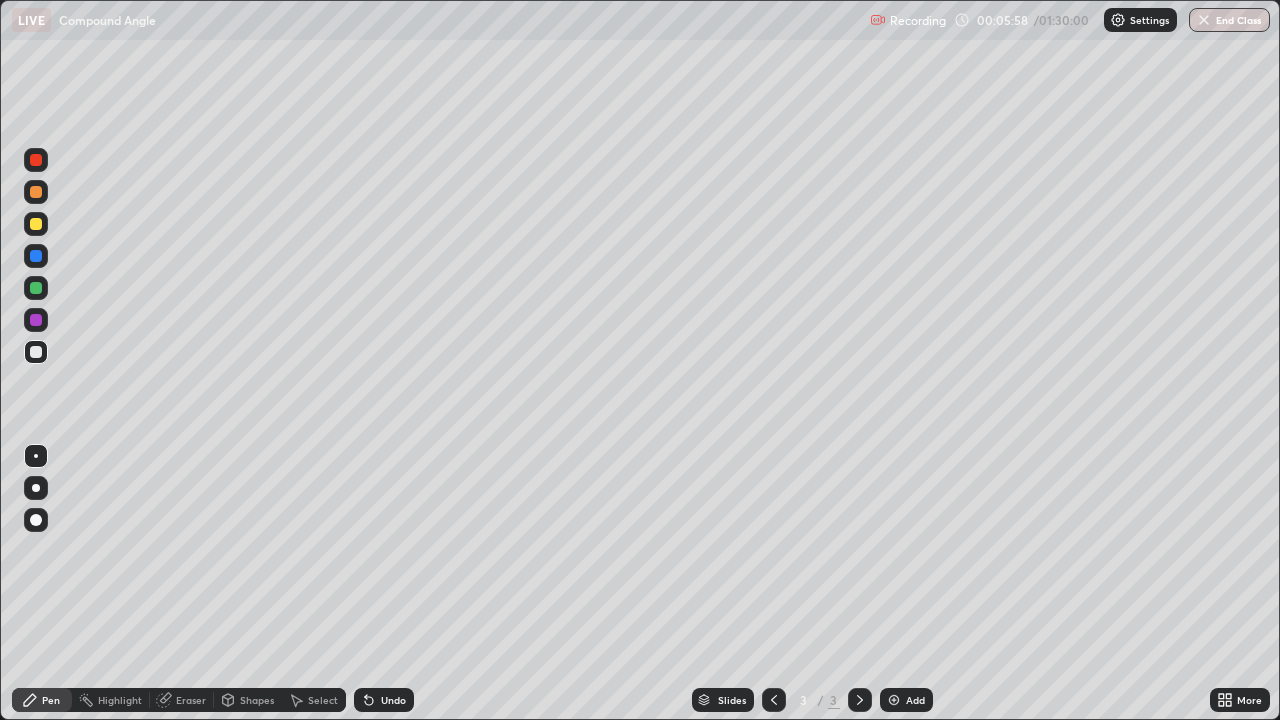 click on "Shapes" at bounding box center (257, 700) 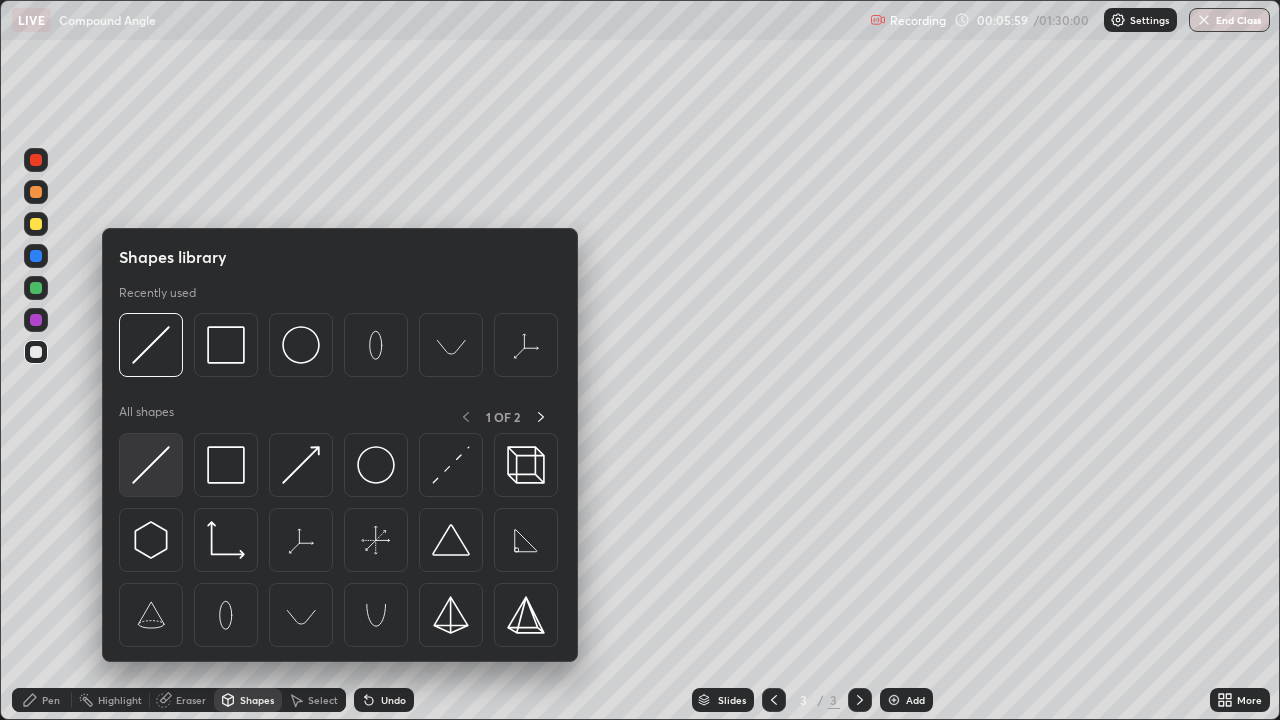 click at bounding box center (151, 465) 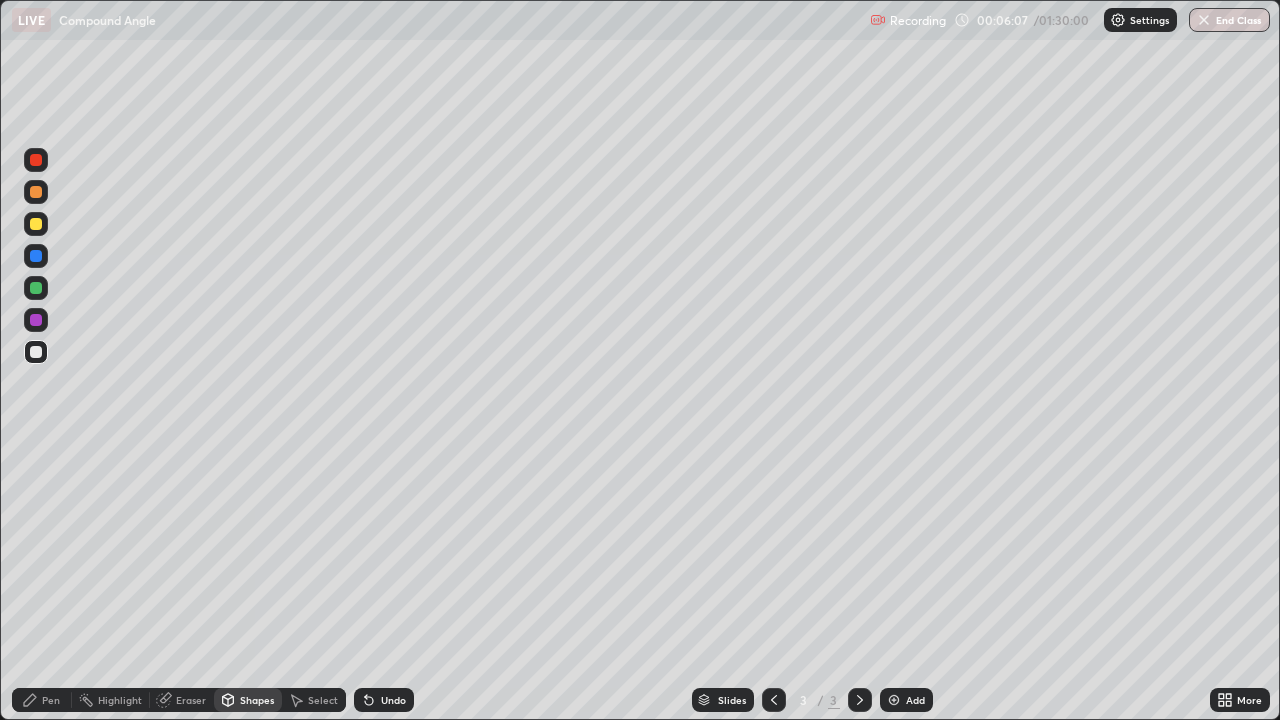 click at bounding box center [36, 320] 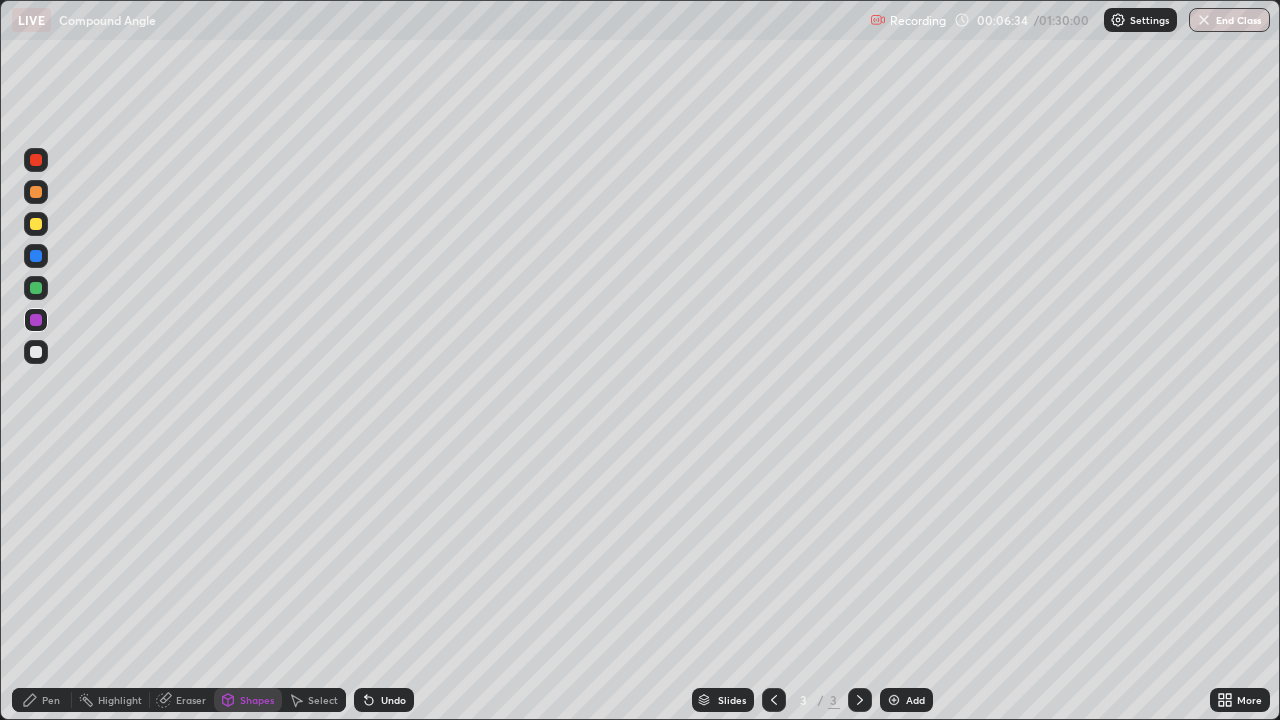 click at bounding box center (36, 352) 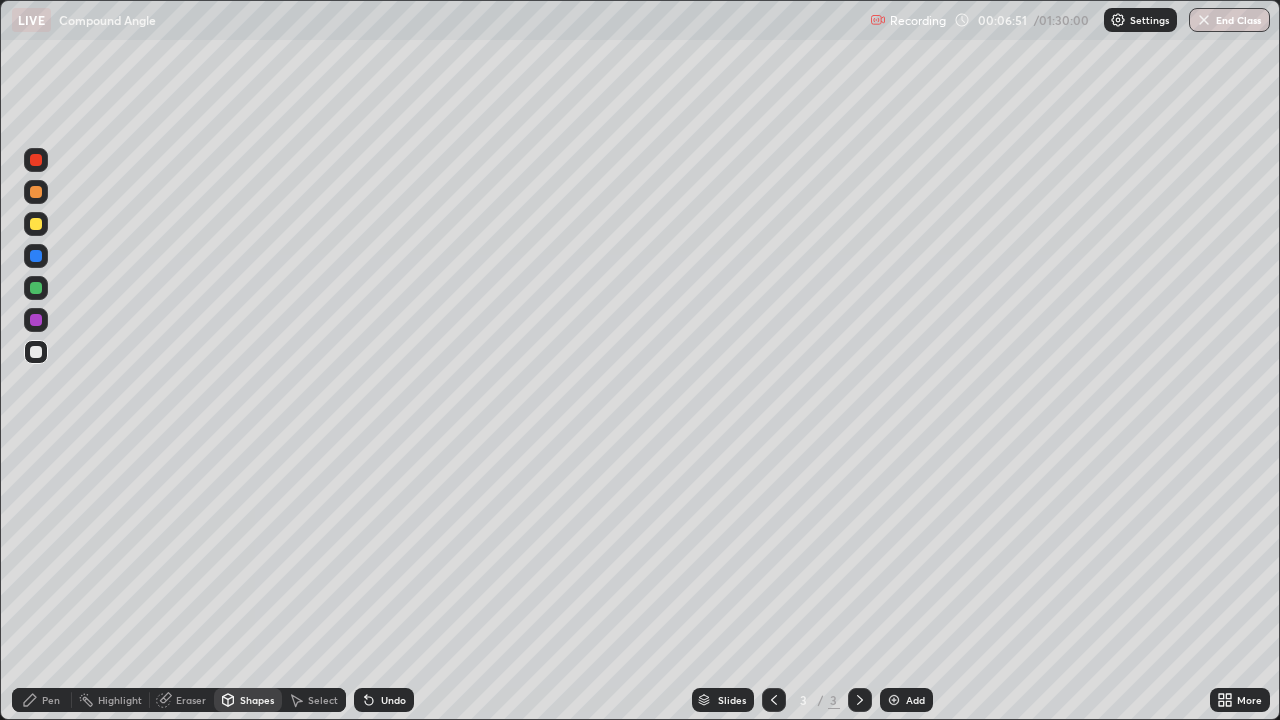 click on "Pen" at bounding box center [51, 700] 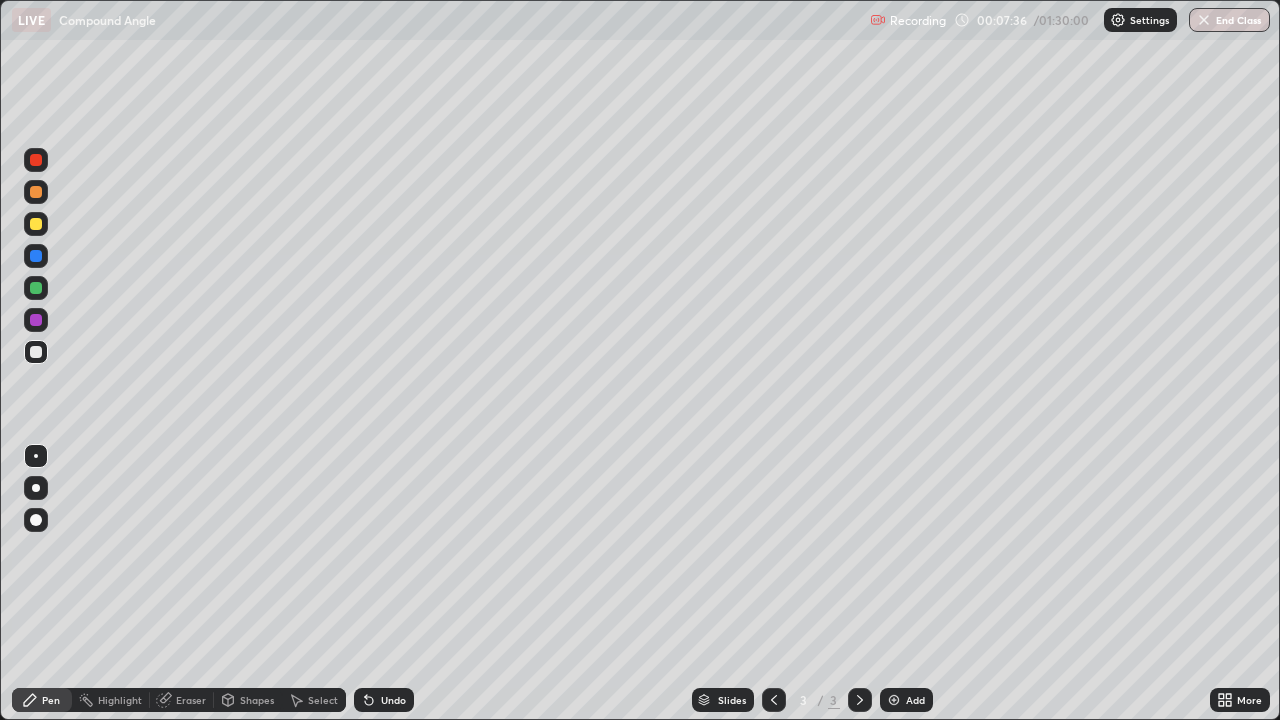 click at bounding box center (36, 224) 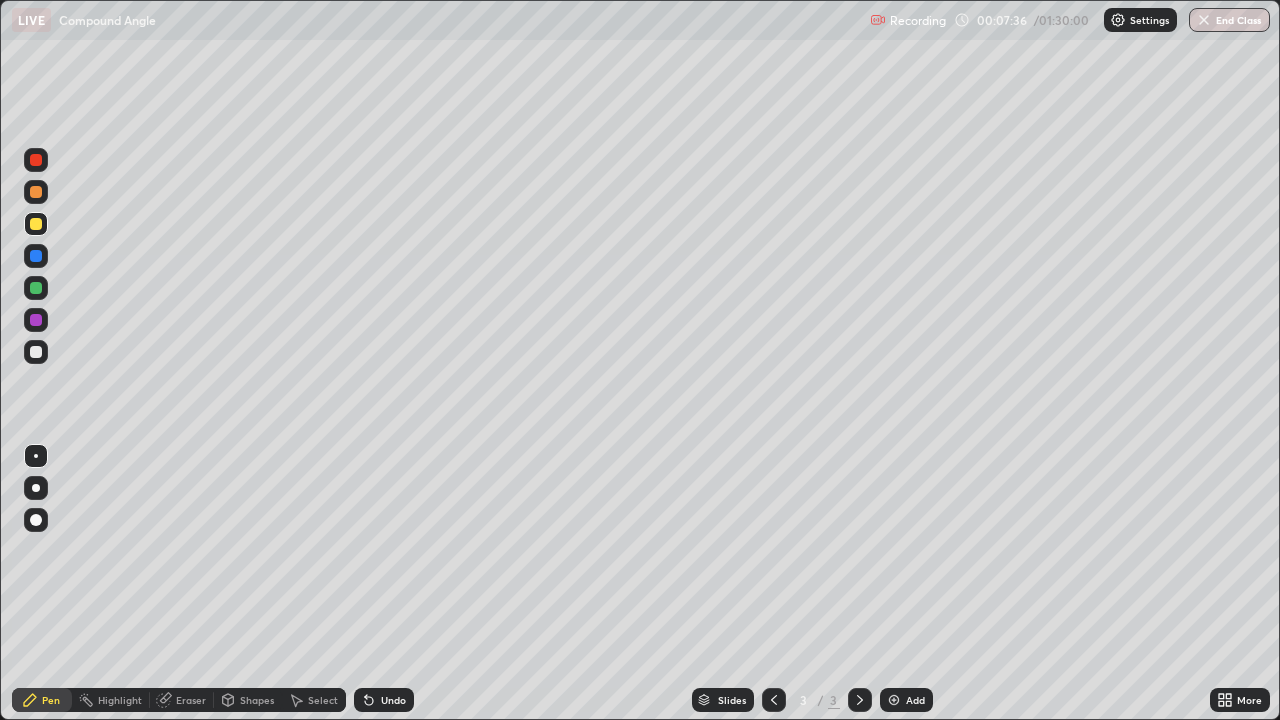click at bounding box center (36, 224) 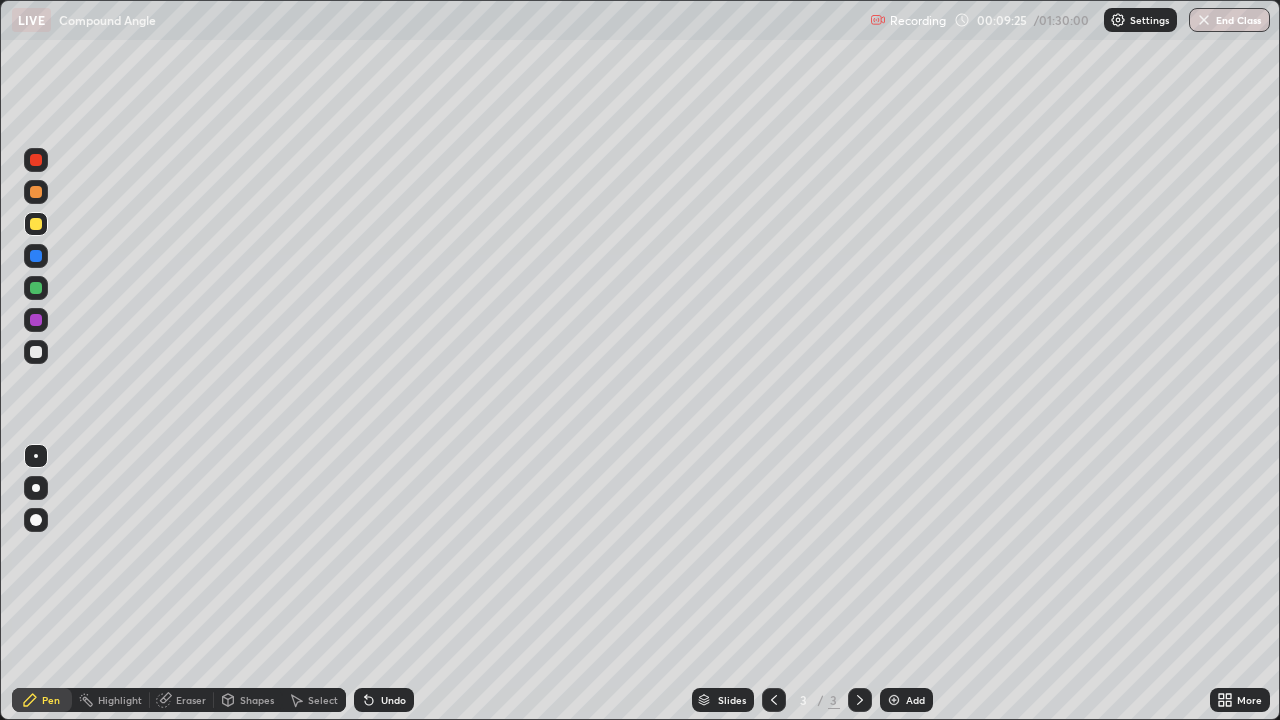 click at bounding box center [36, 320] 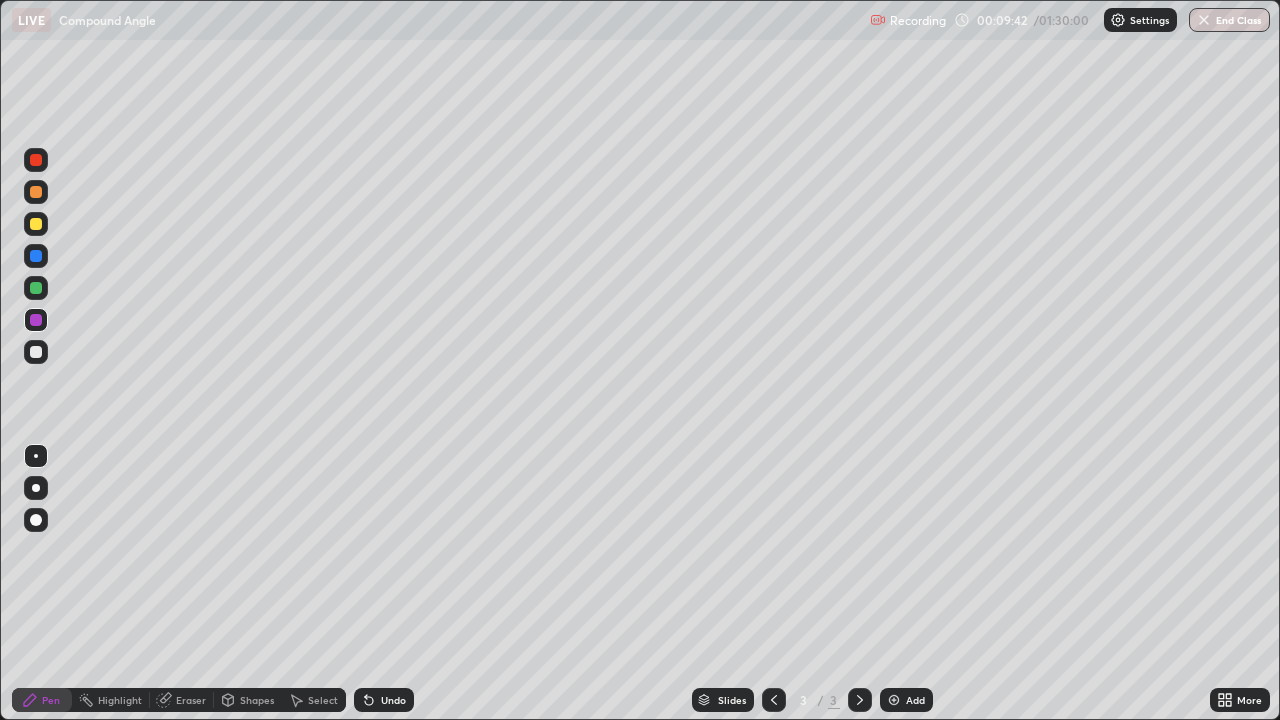 click at bounding box center [36, 288] 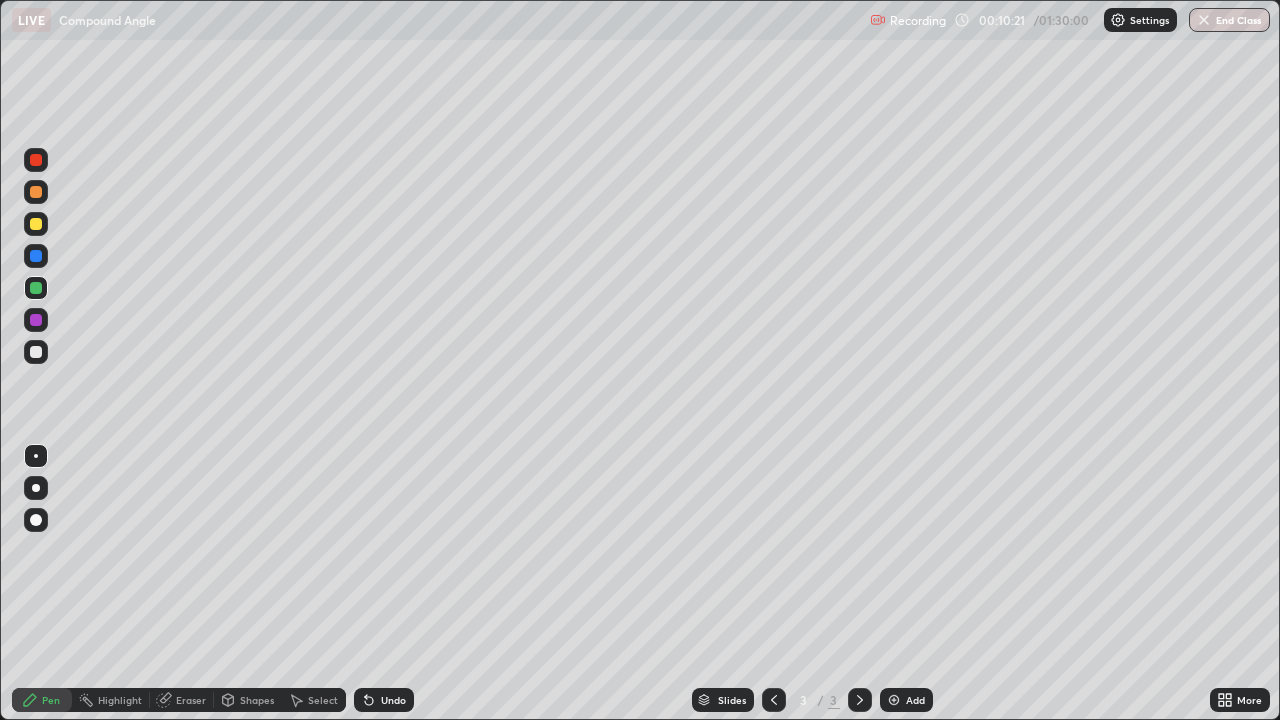 click at bounding box center [36, 256] 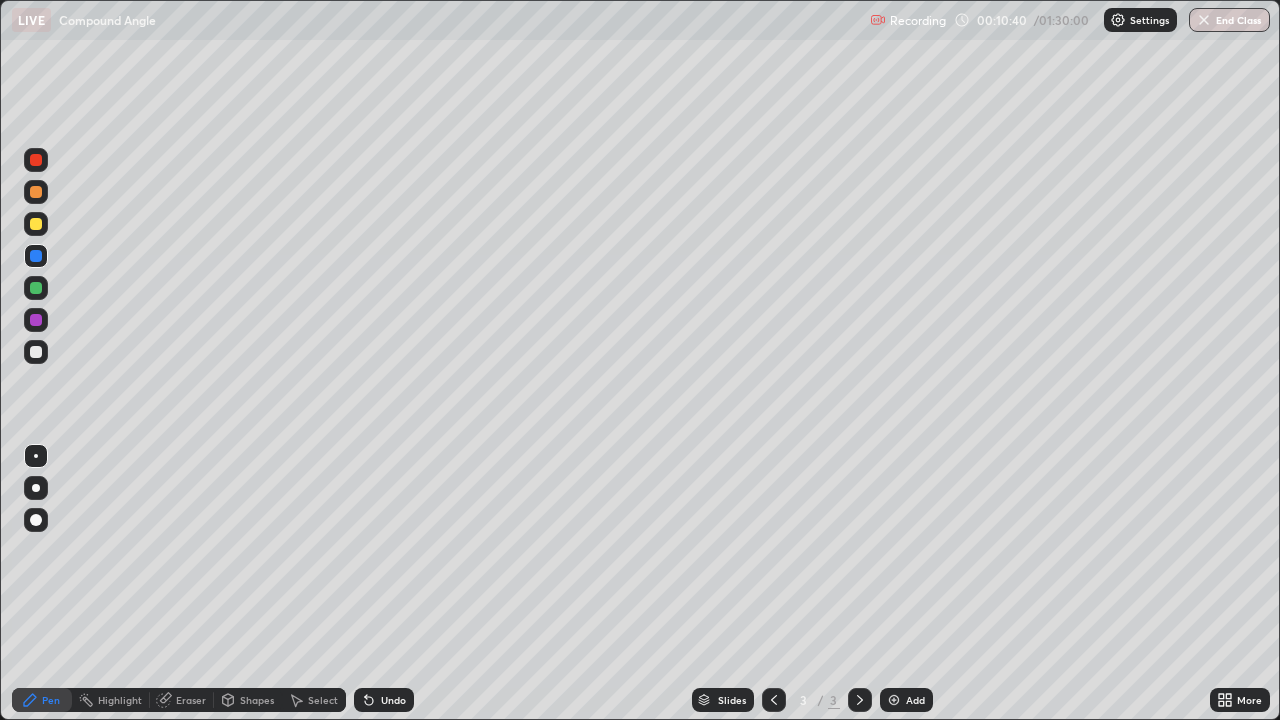 click at bounding box center (36, 160) 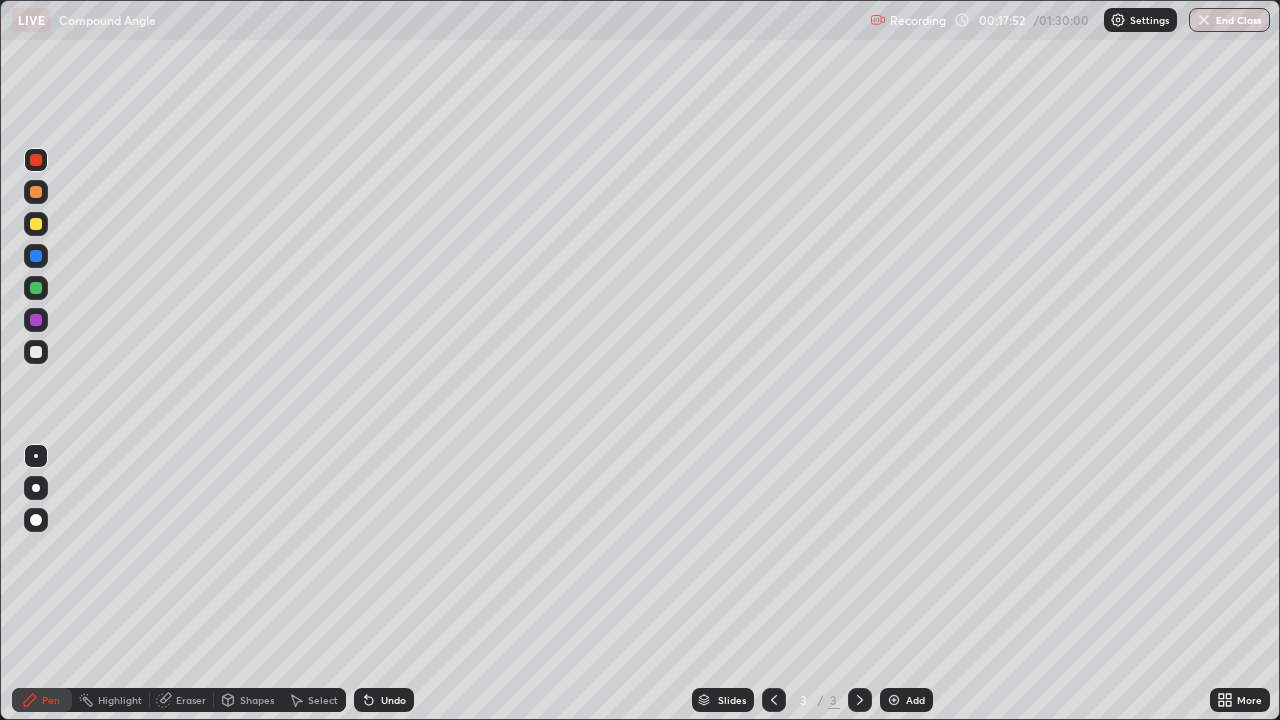 click at bounding box center [36, 224] 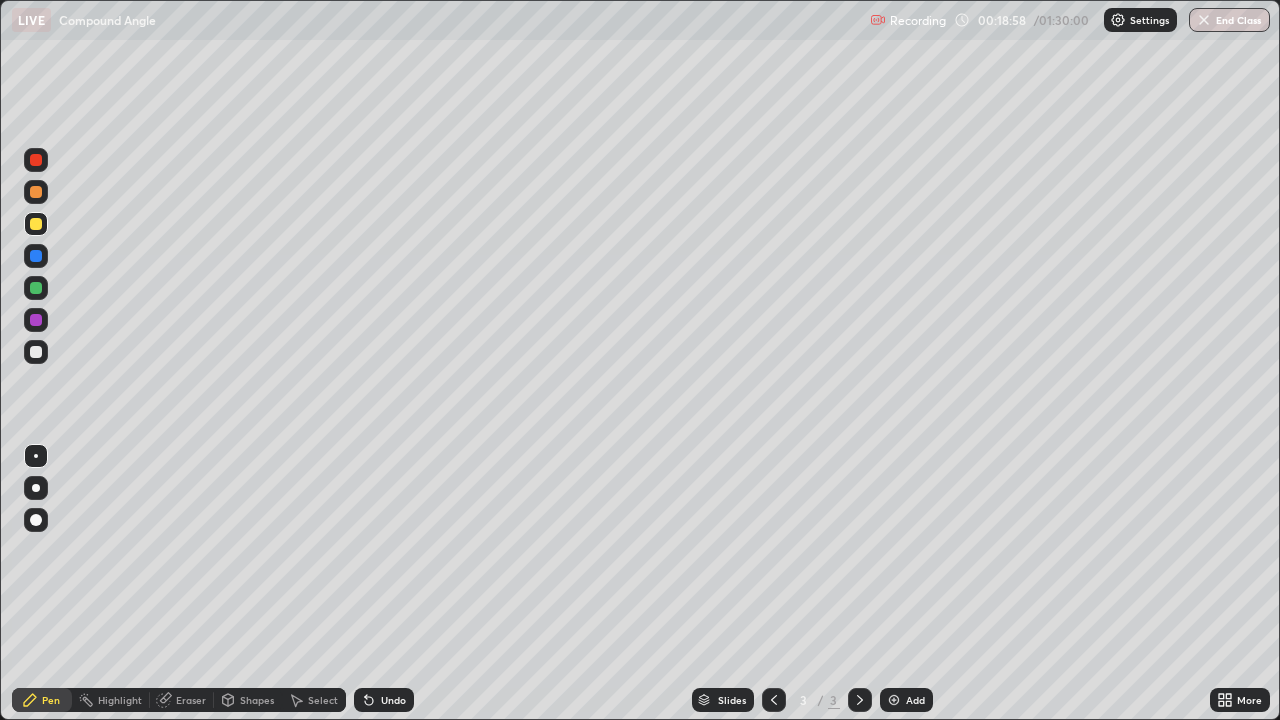 click at bounding box center (894, 700) 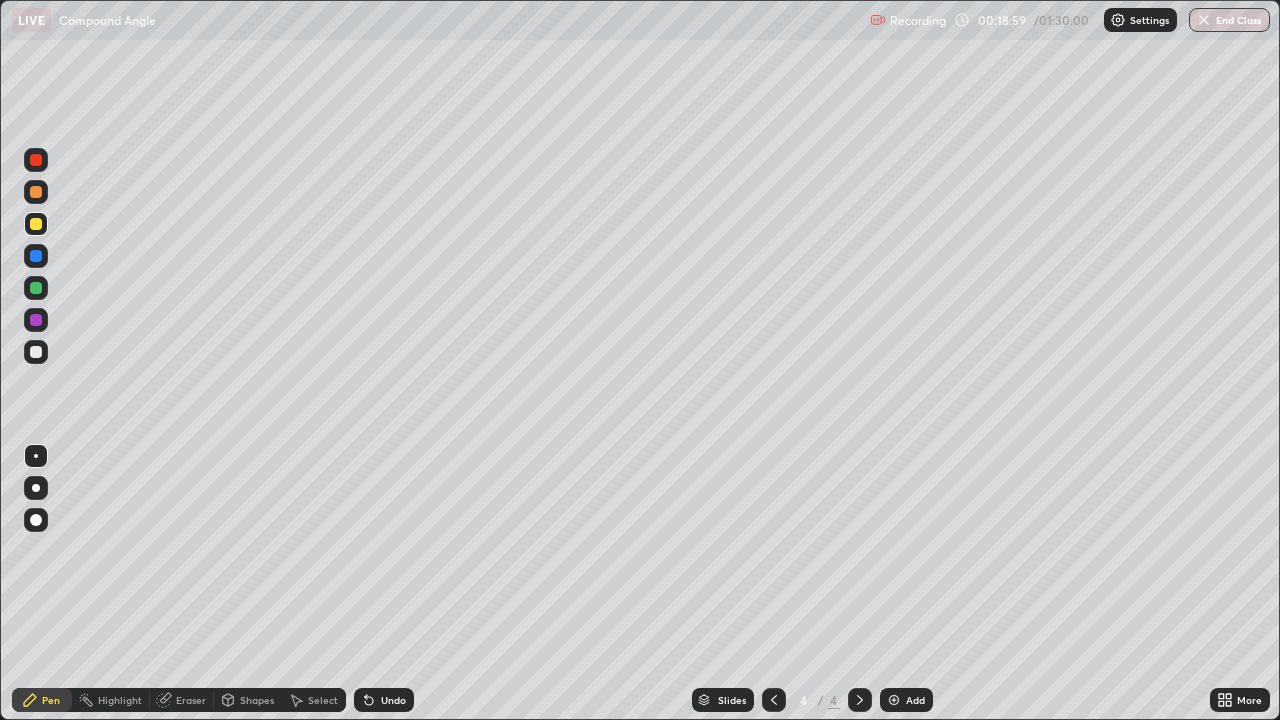 click at bounding box center (36, 352) 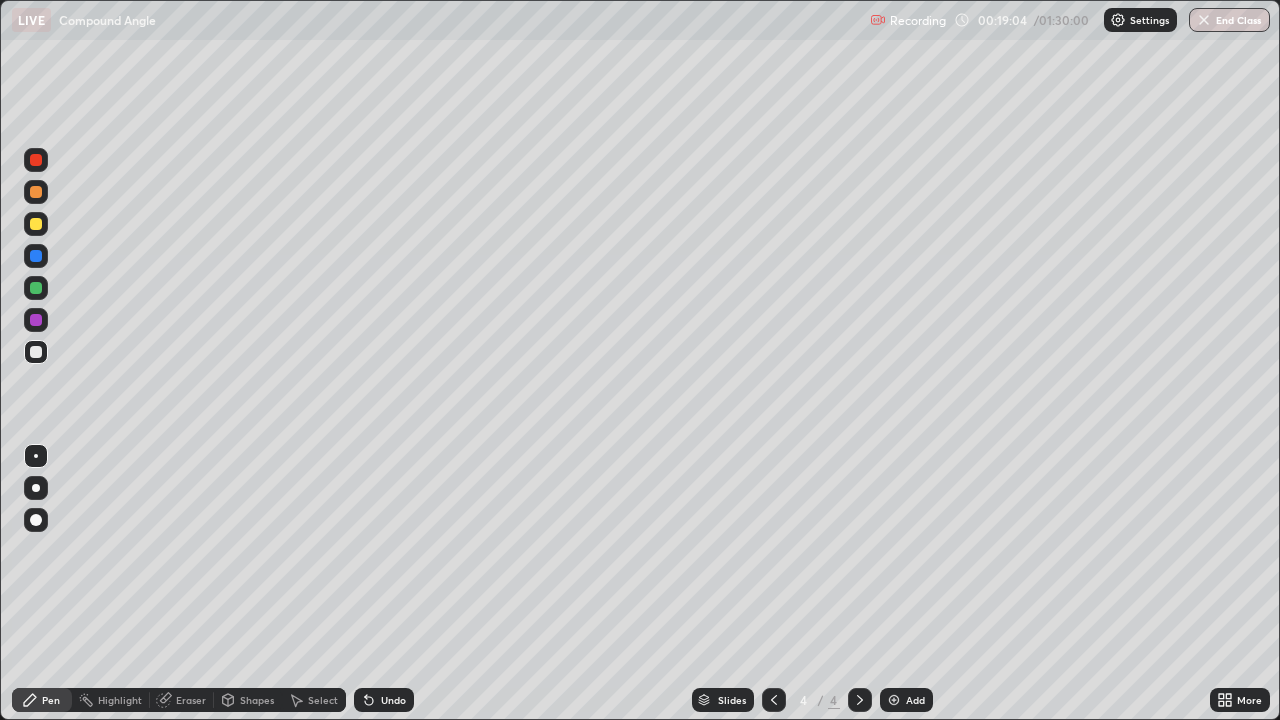 click on "Undo" at bounding box center [393, 700] 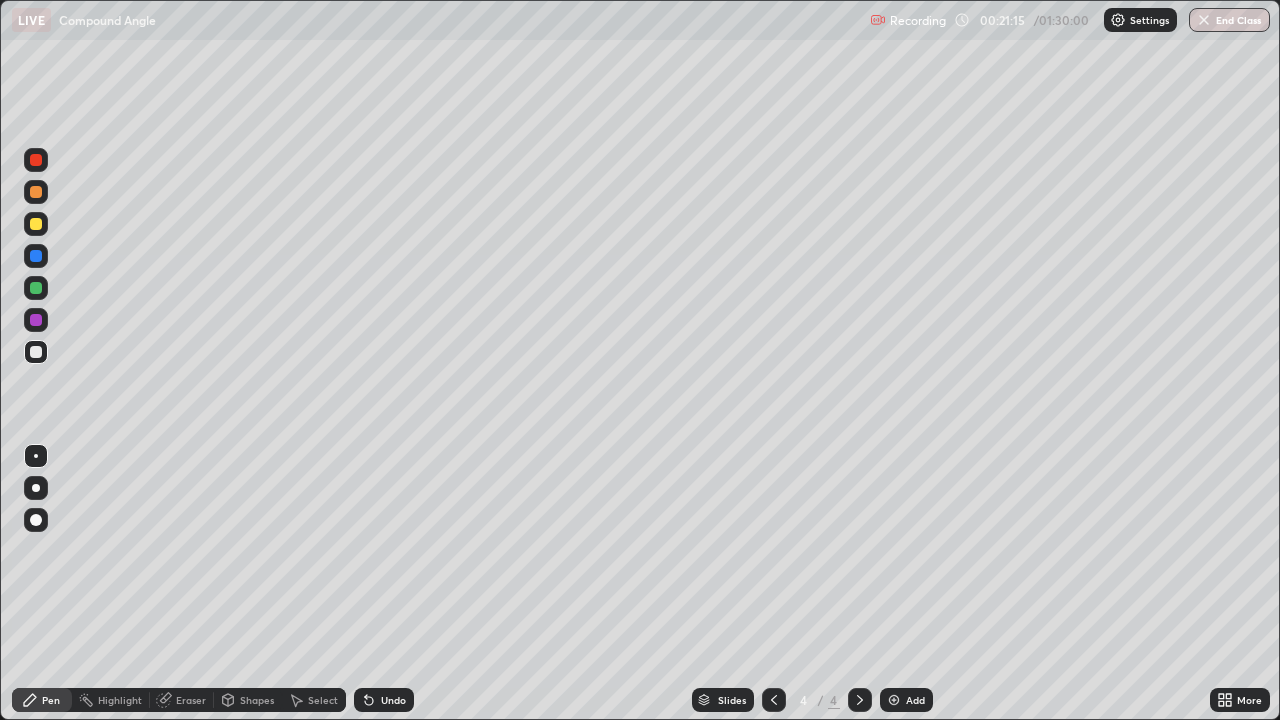 click at bounding box center [36, 288] 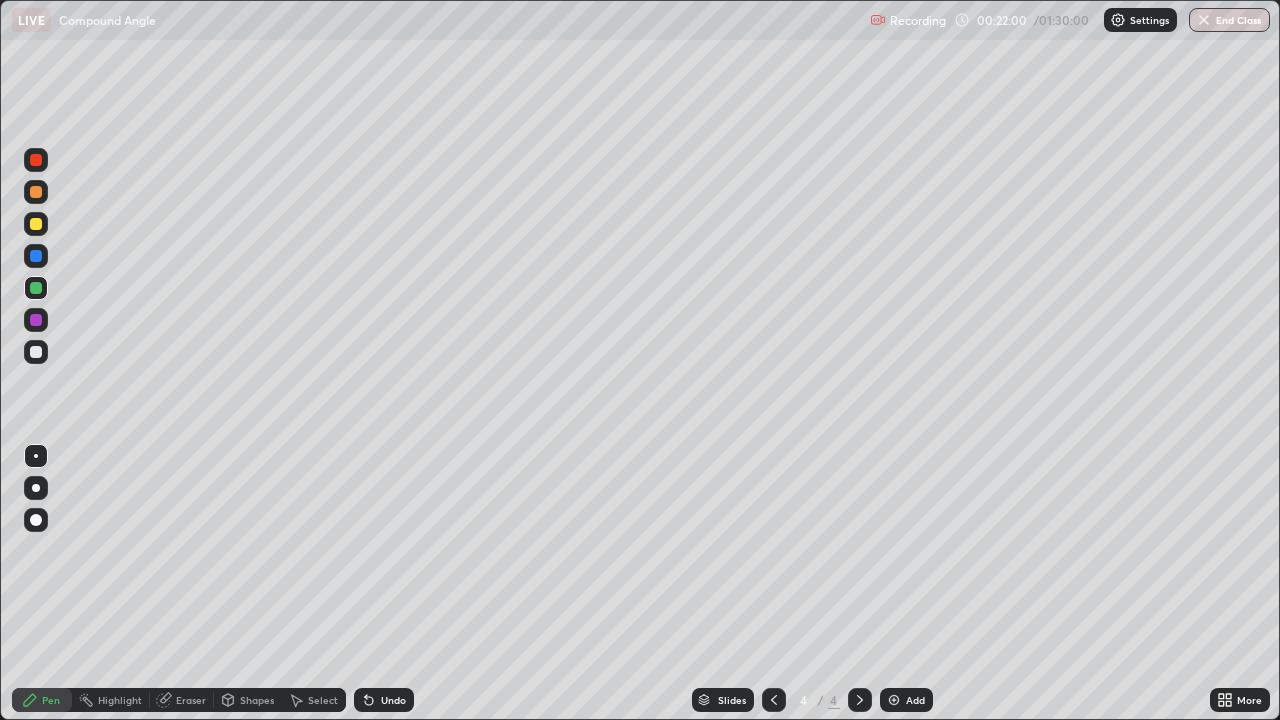 click at bounding box center [36, 320] 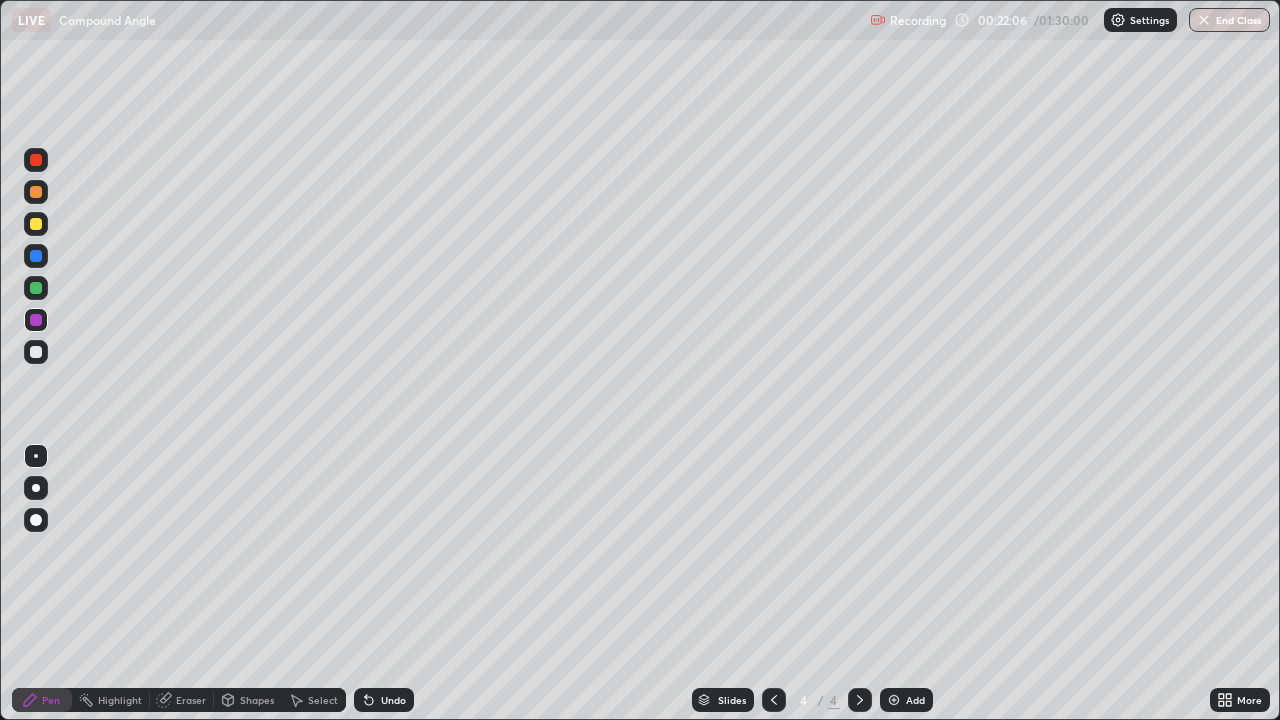 click at bounding box center (36, 224) 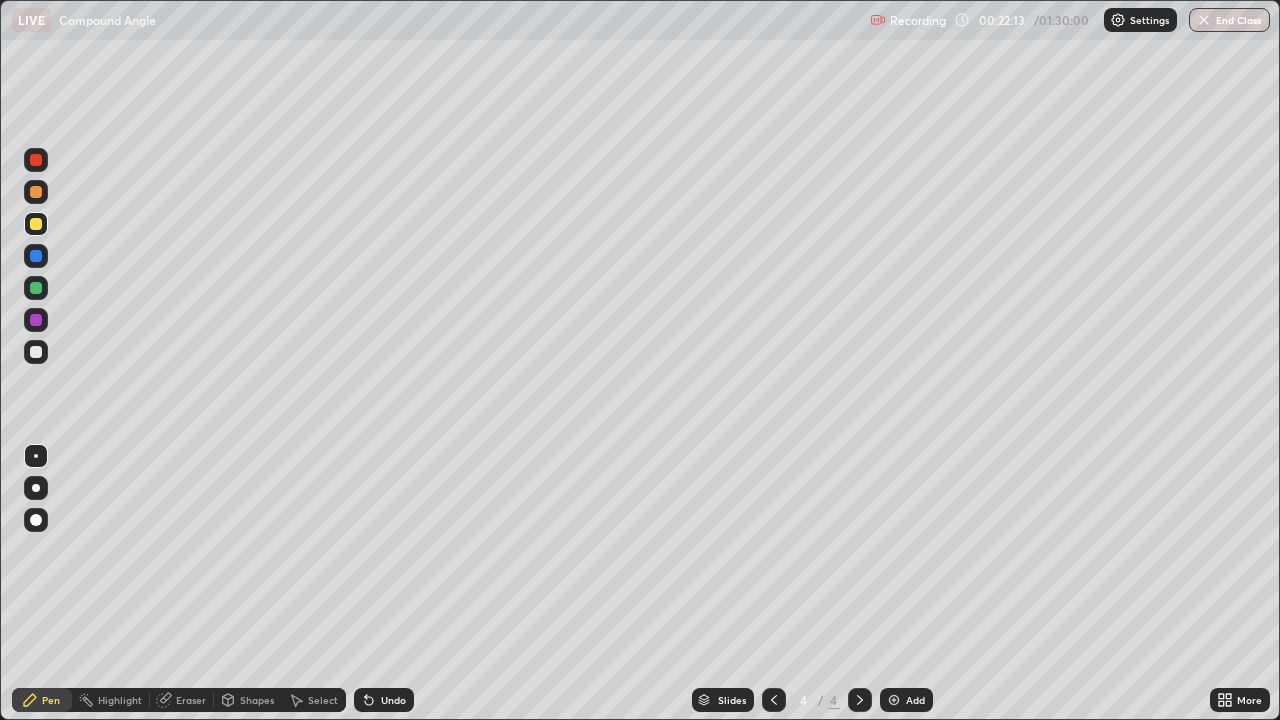 click on "Eraser" at bounding box center (191, 700) 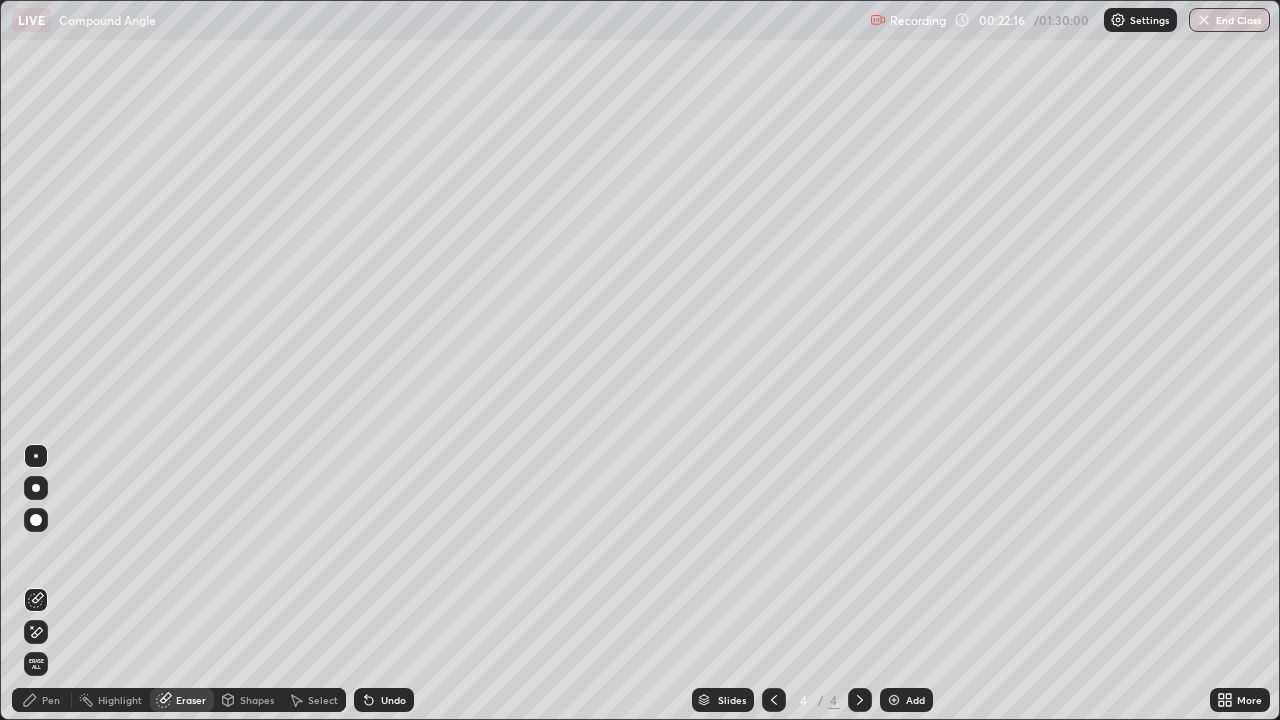 click on "Pen" at bounding box center (42, 700) 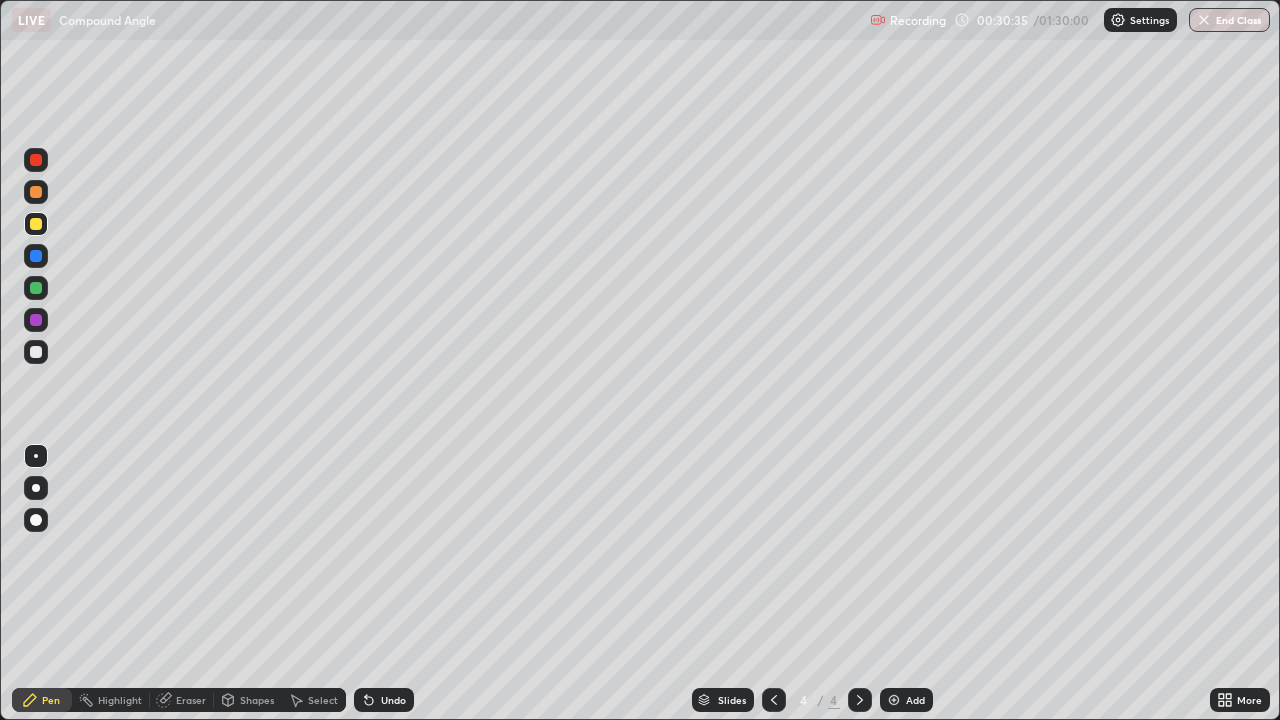 click at bounding box center [894, 700] 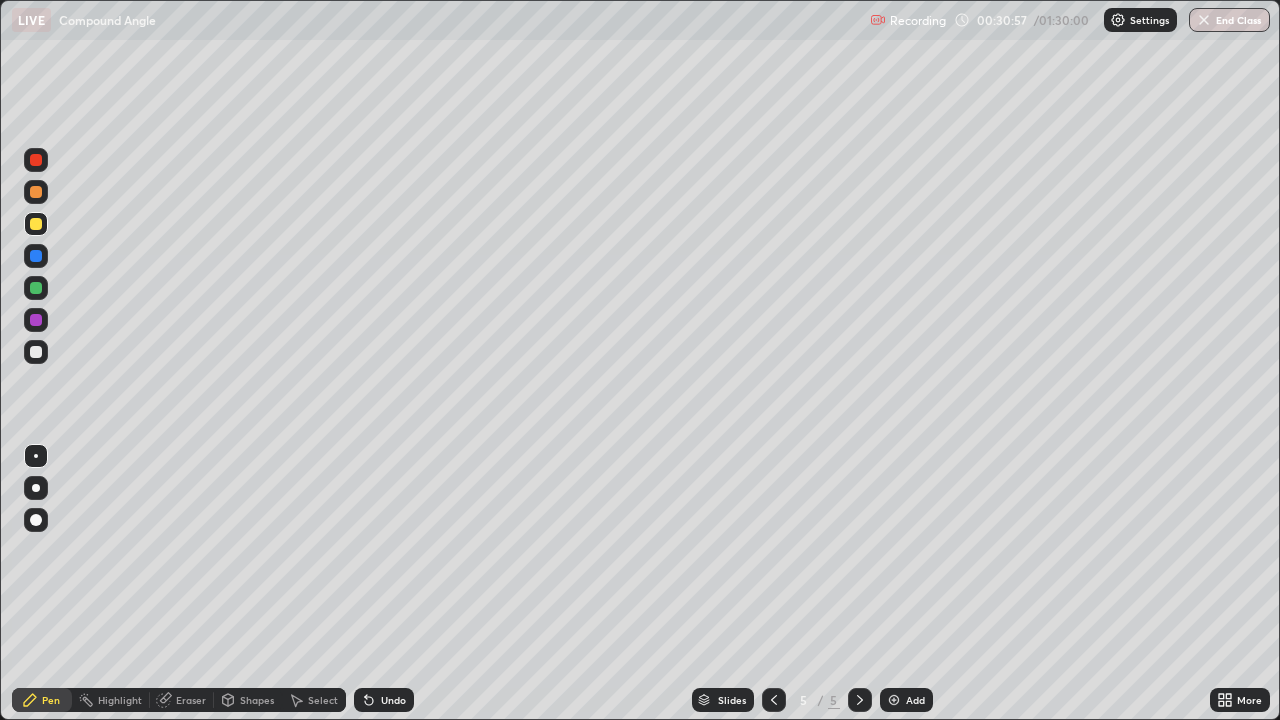 click at bounding box center (36, 256) 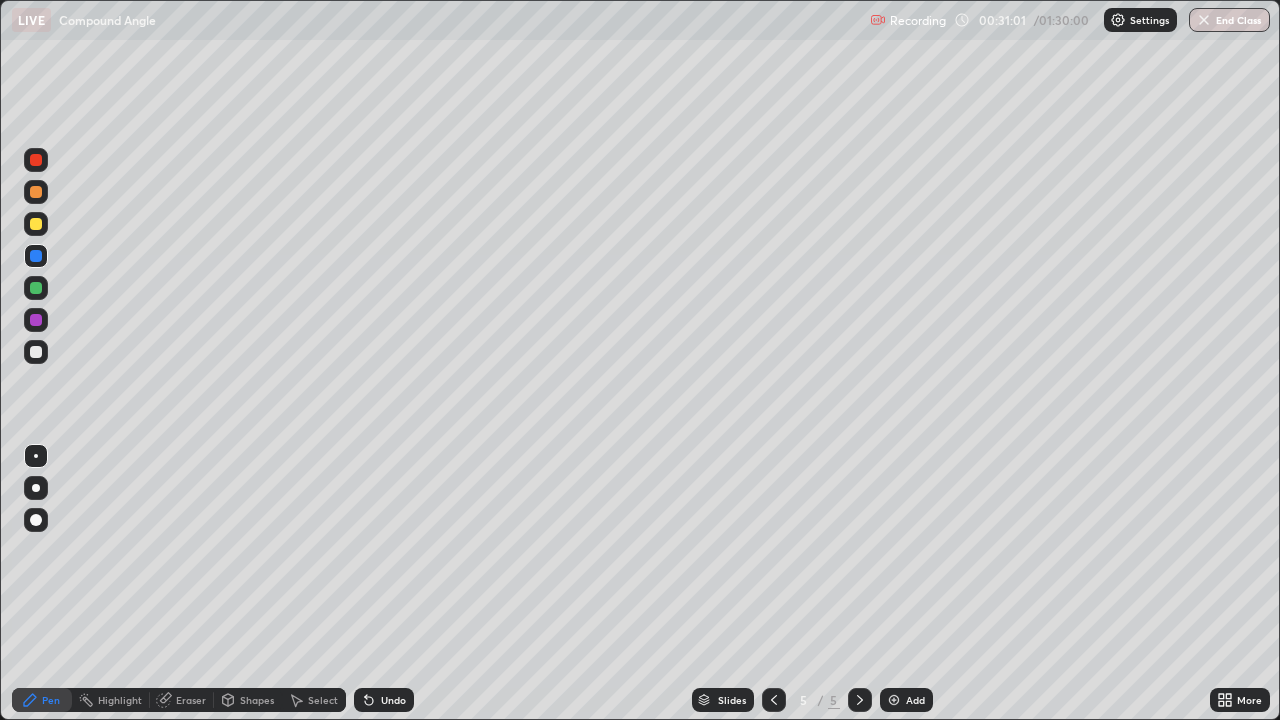 click at bounding box center (36, 288) 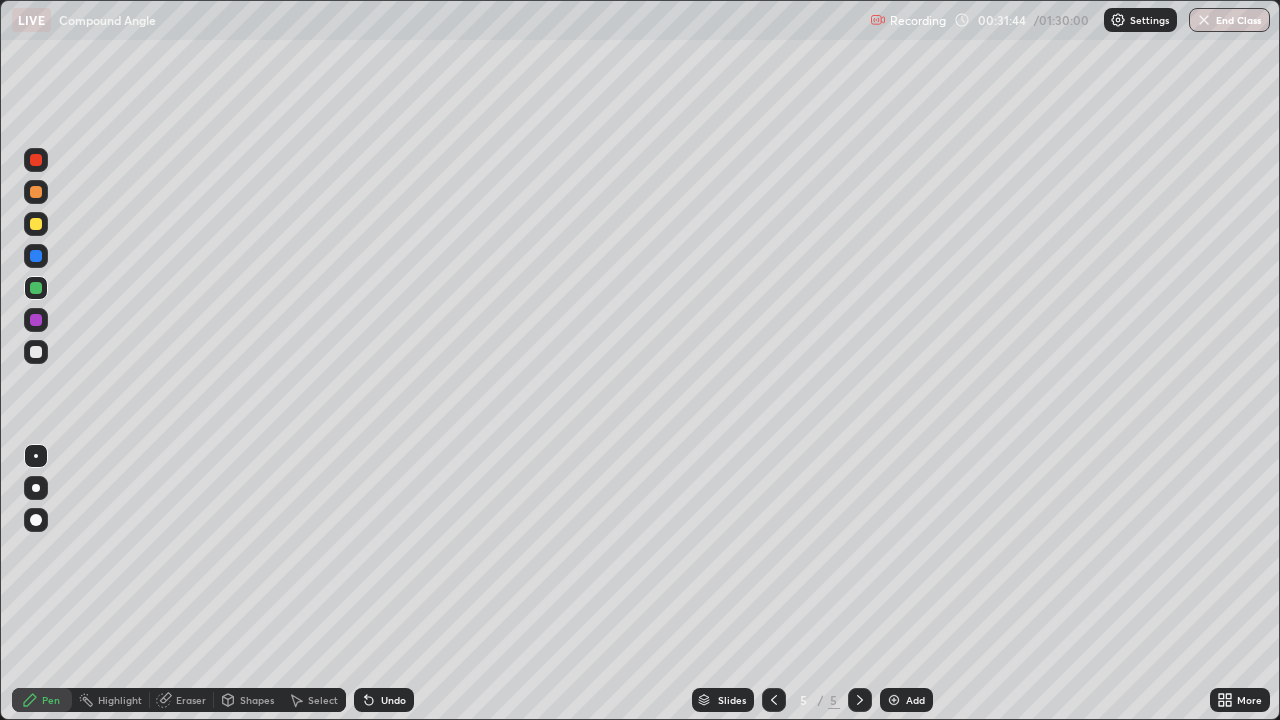 click at bounding box center (36, 224) 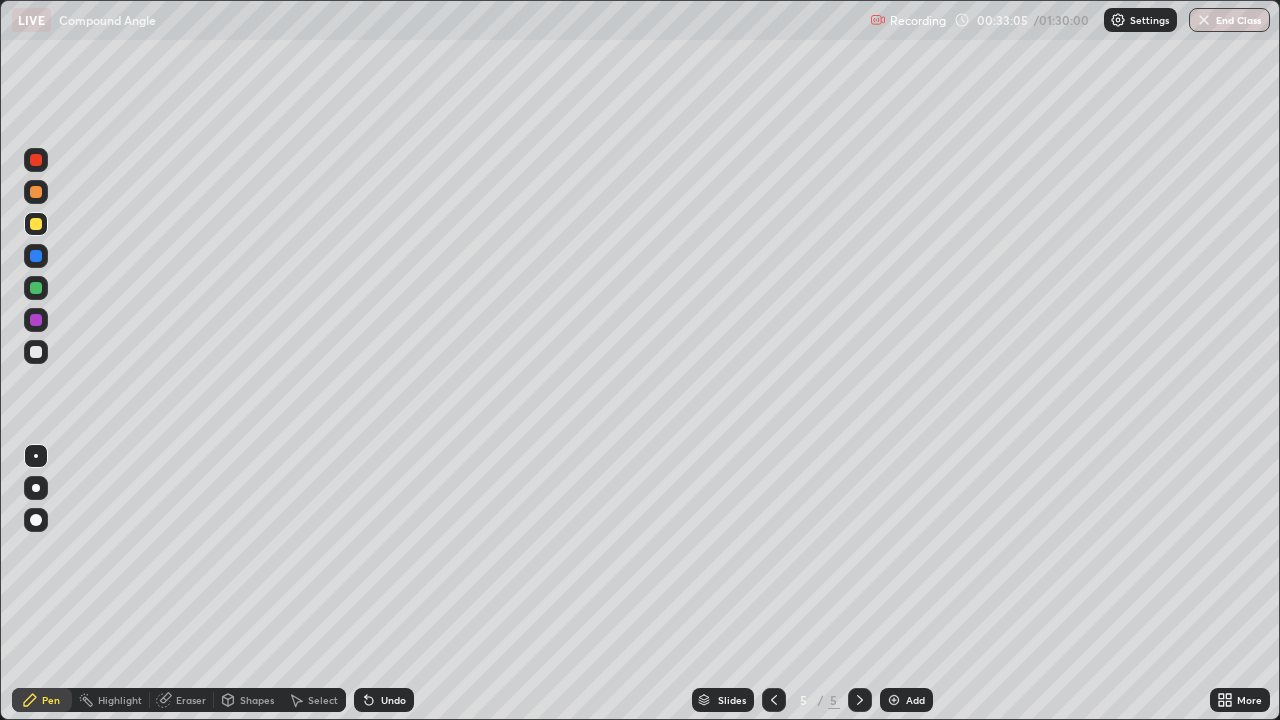 click on "Undo" at bounding box center [393, 700] 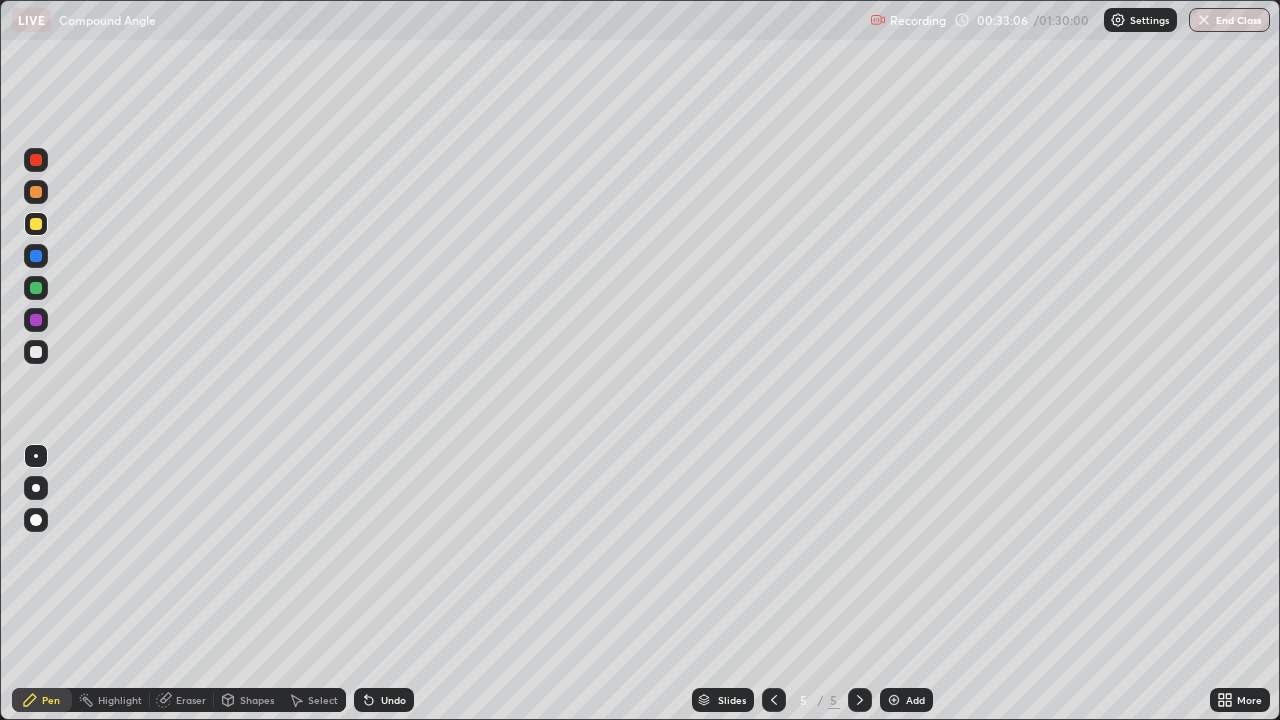 click on "Undo" at bounding box center (384, 700) 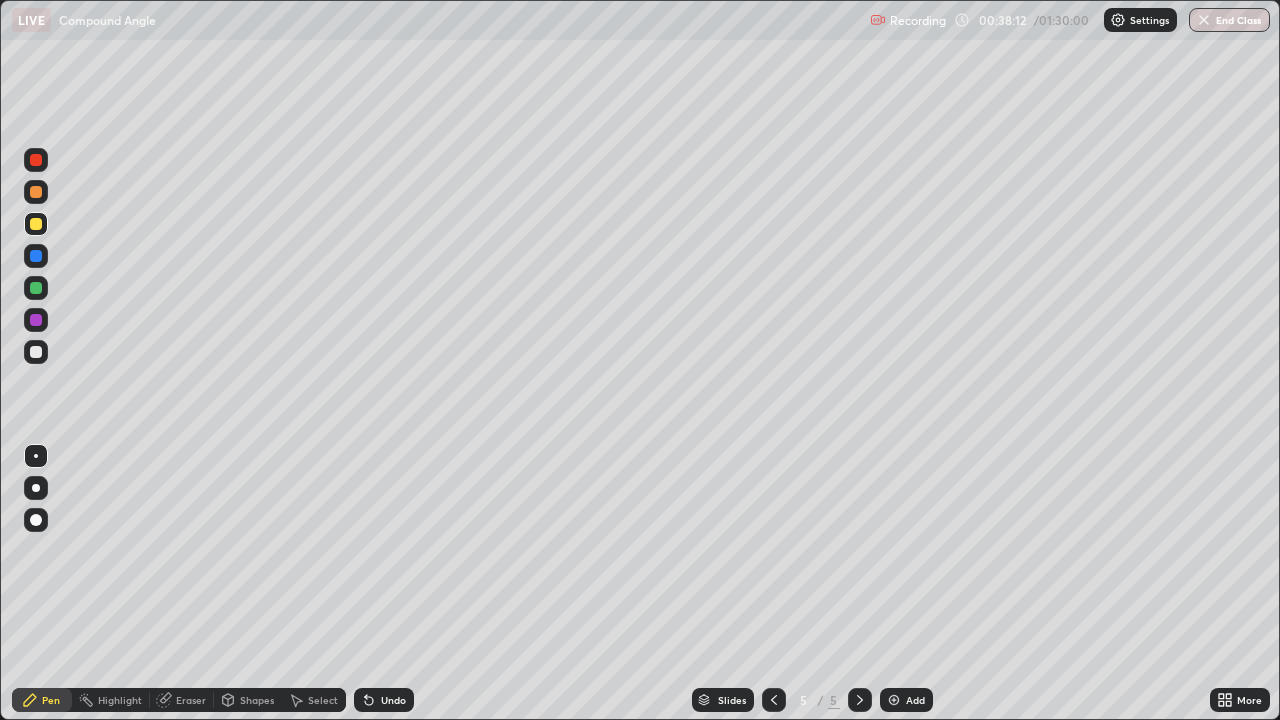 click at bounding box center [894, 700] 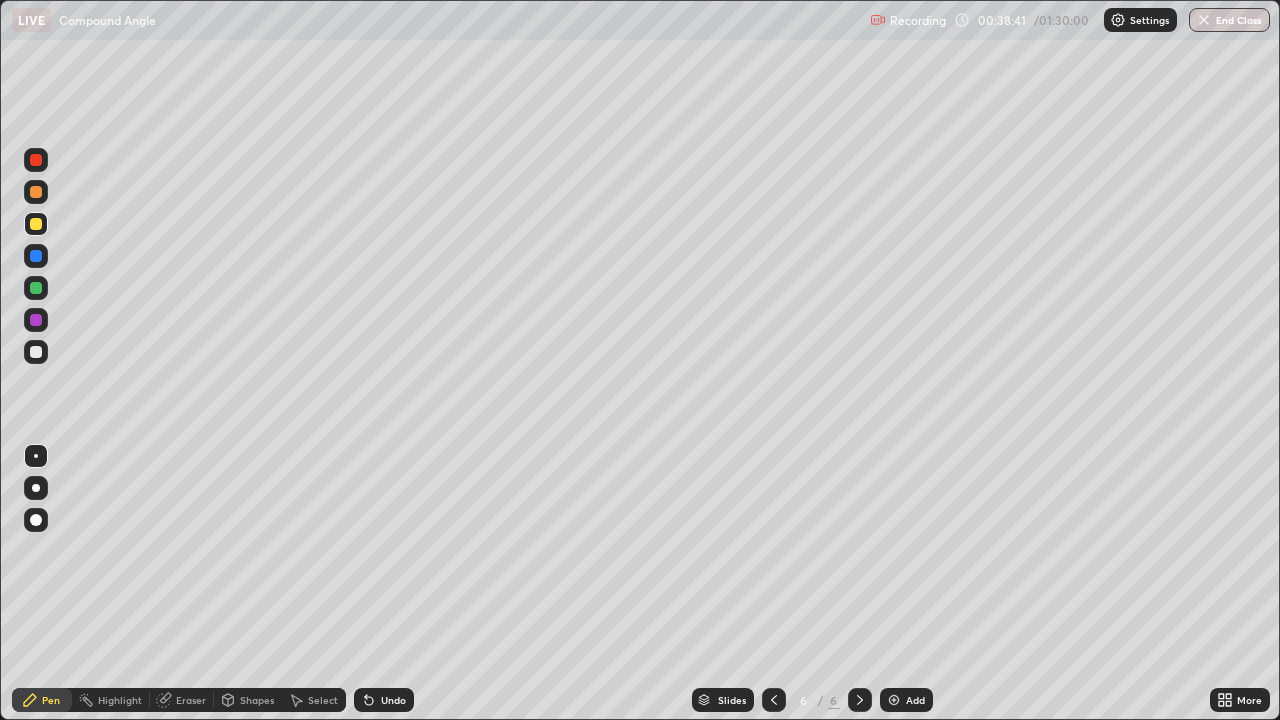 click on "Undo" at bounding box center (384, 700) 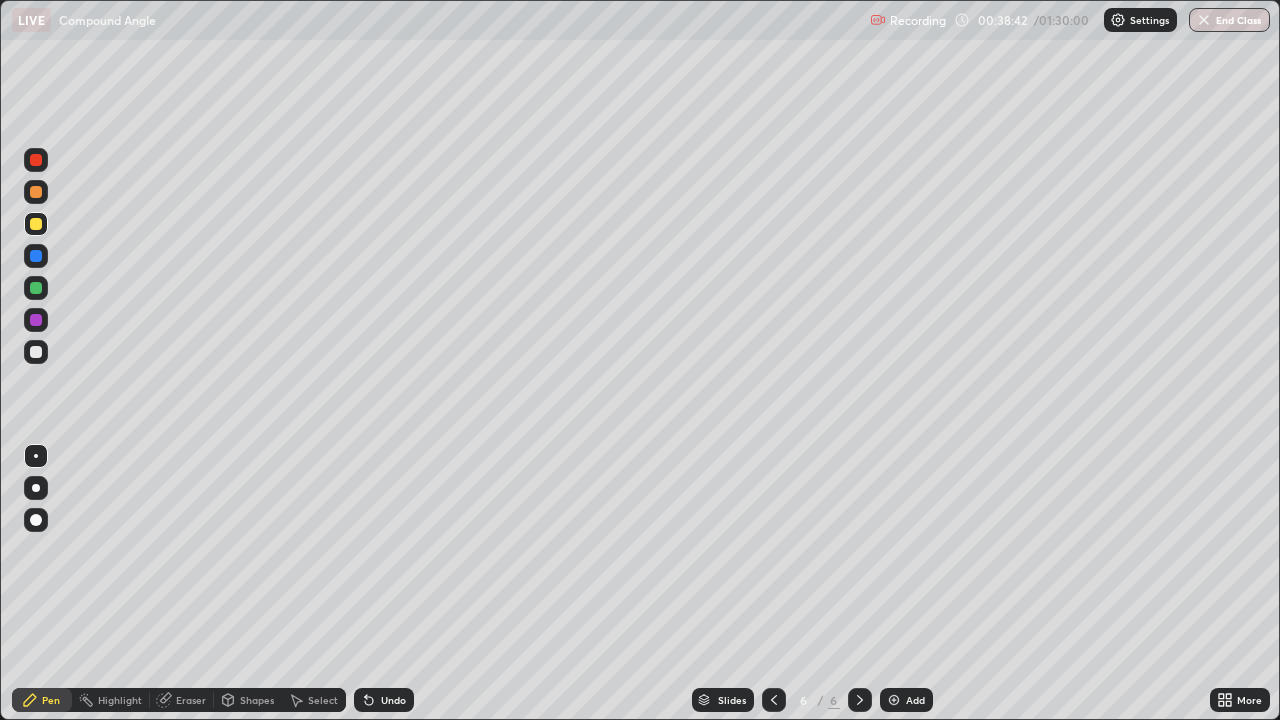 click on "Undo" at bounding box center [393, 700] 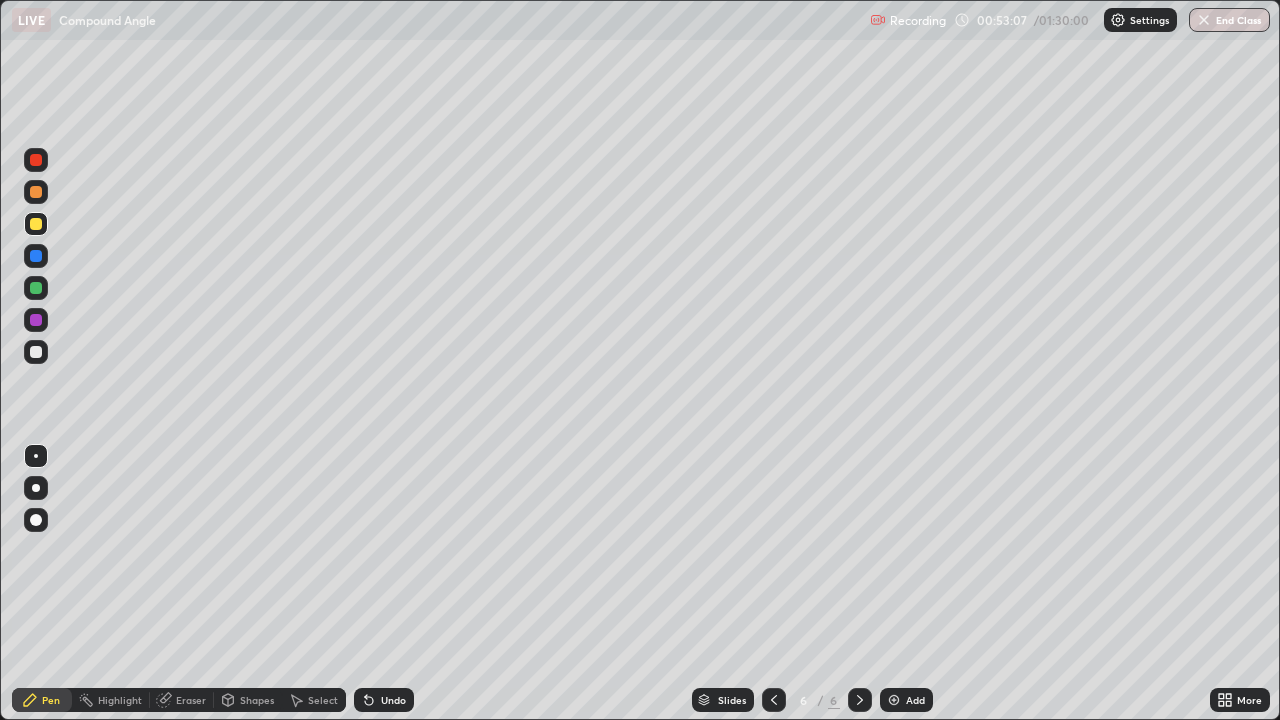 click at bounding box center [36, 352] 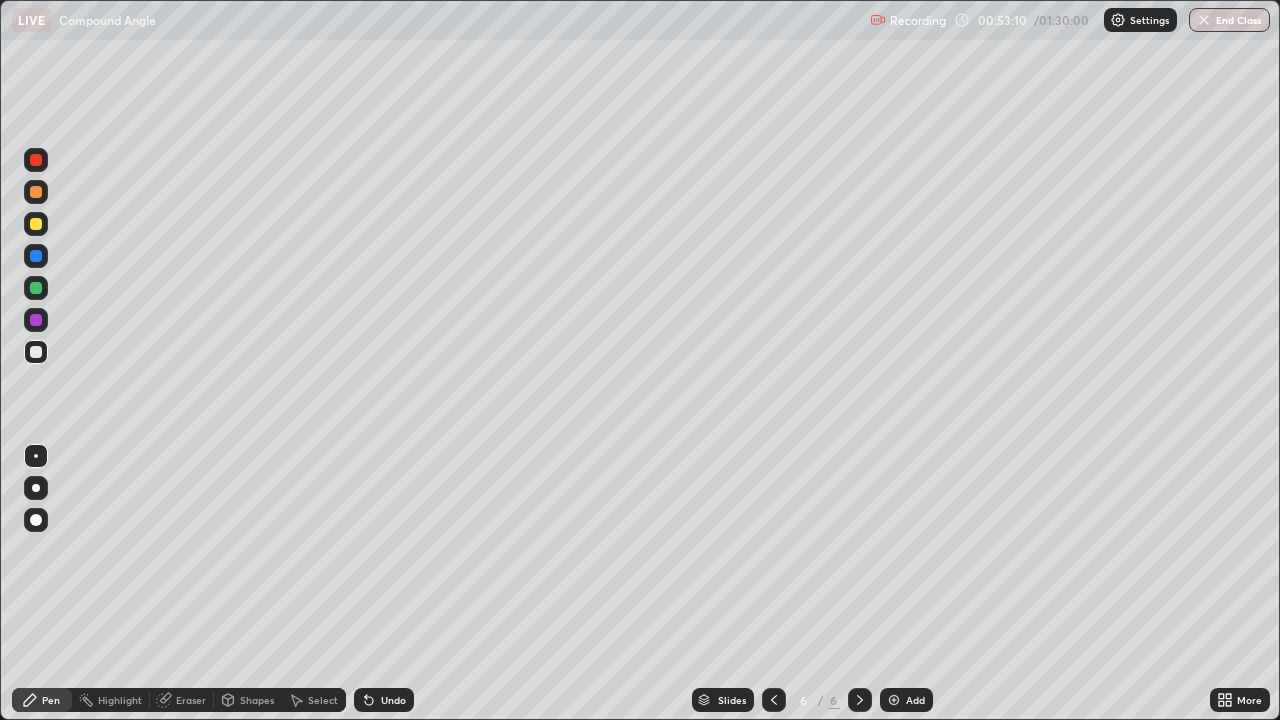 click at bounding box center [36, 224] 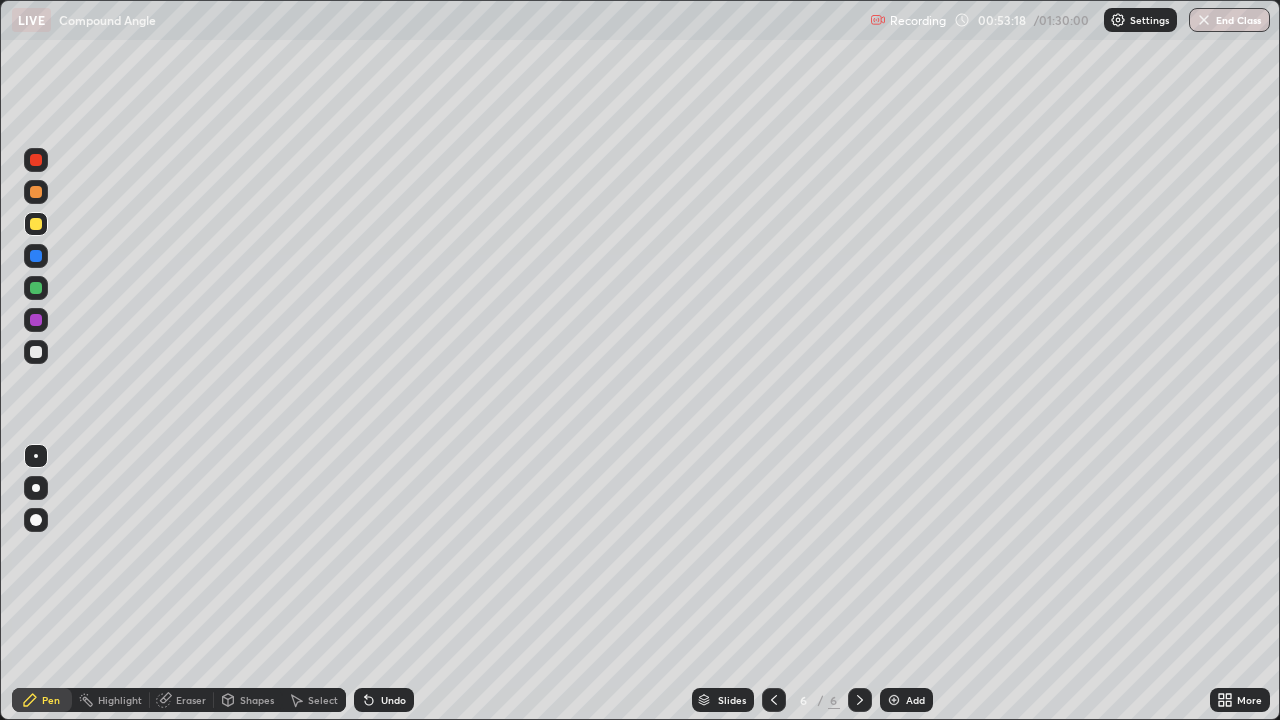 click at bounding box center [36, 256] 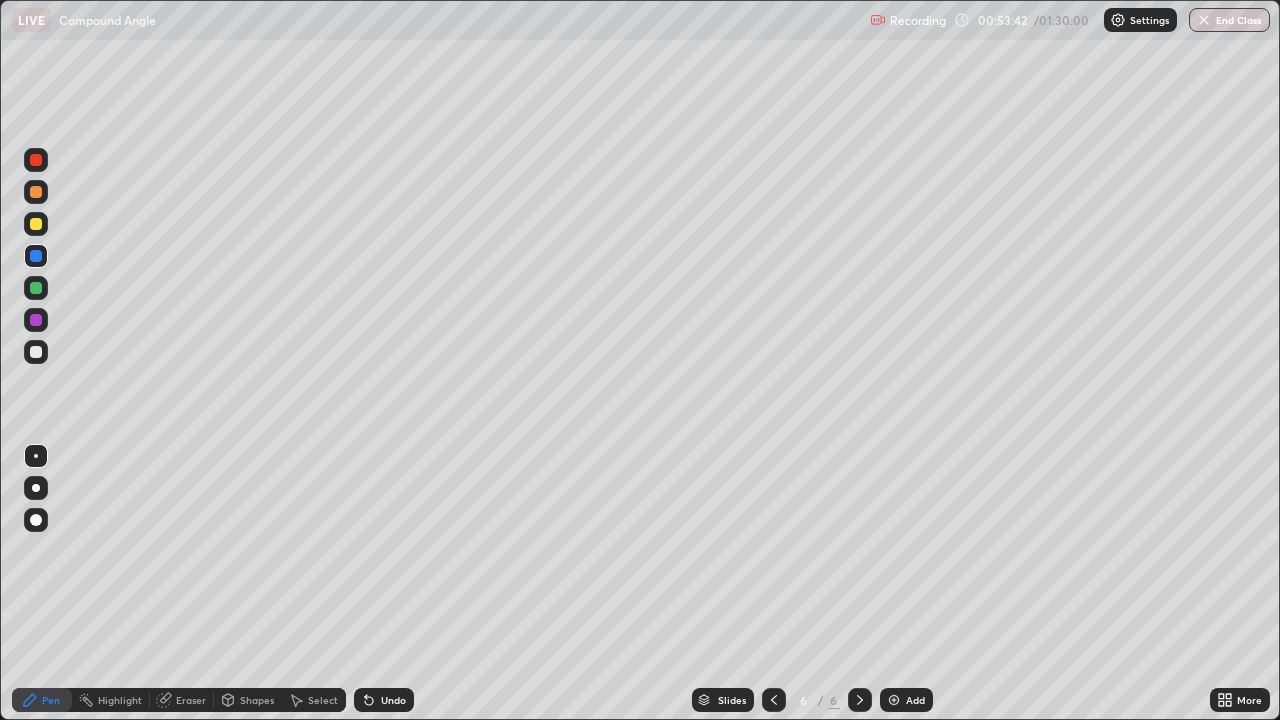 click at bounding box center [36, 192] 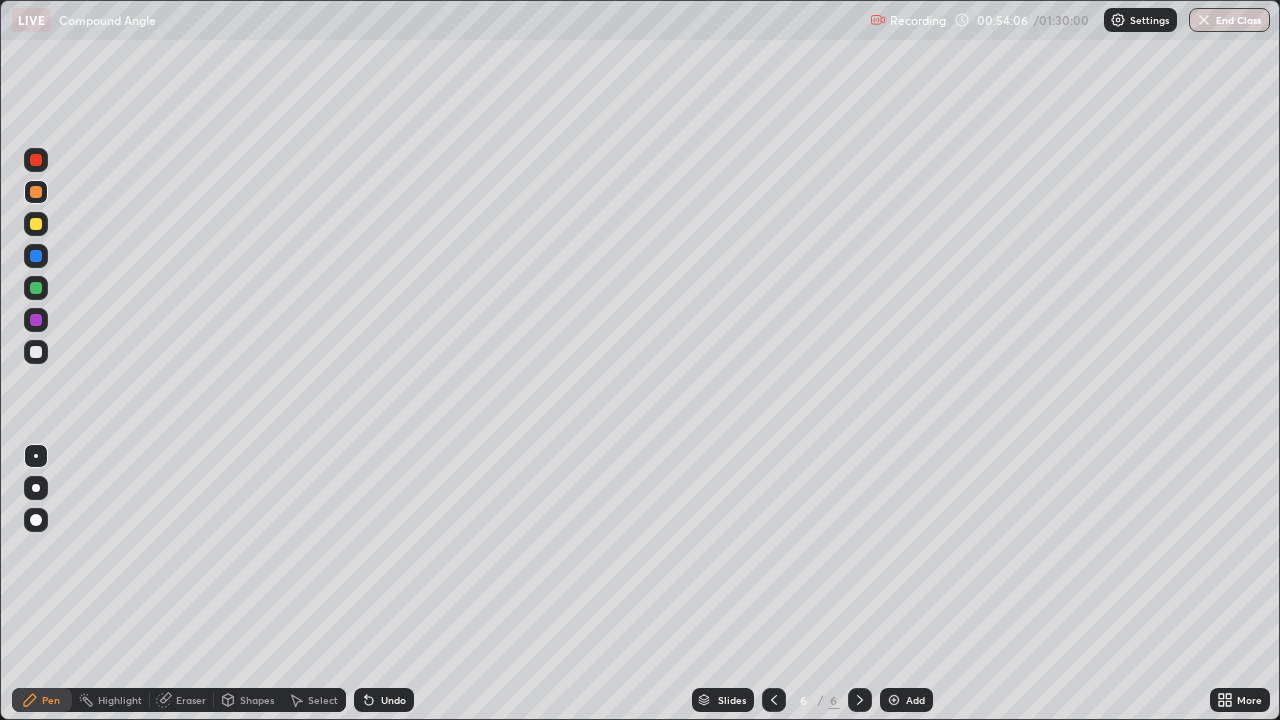 click at bounding box center (36, 256) 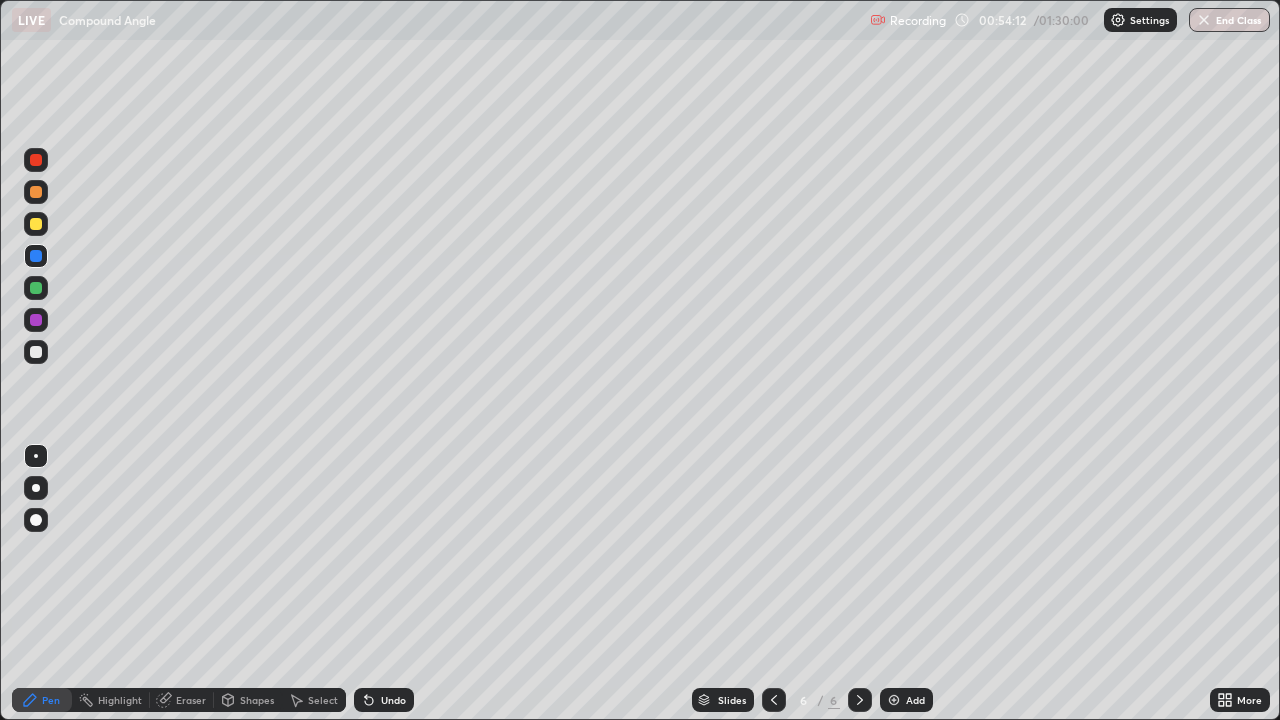 click at bounding box center (36, 352) 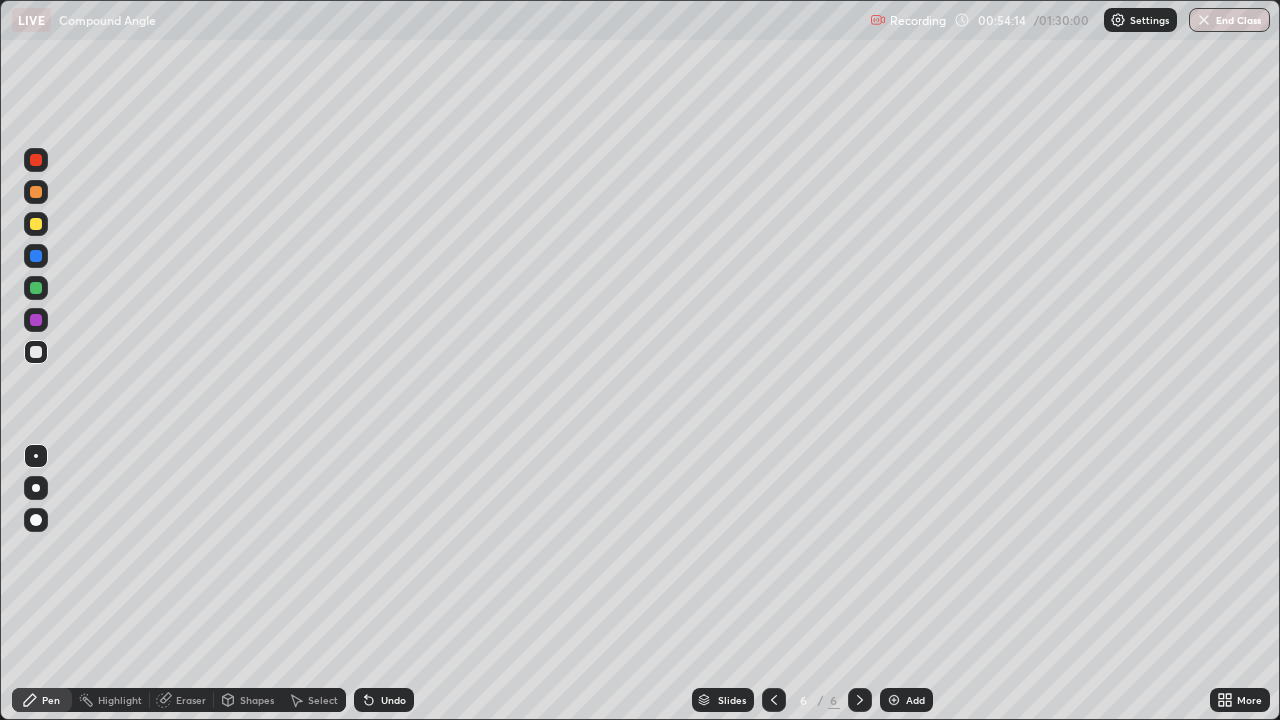 click on "Undo" at bounding box center (384, 700) 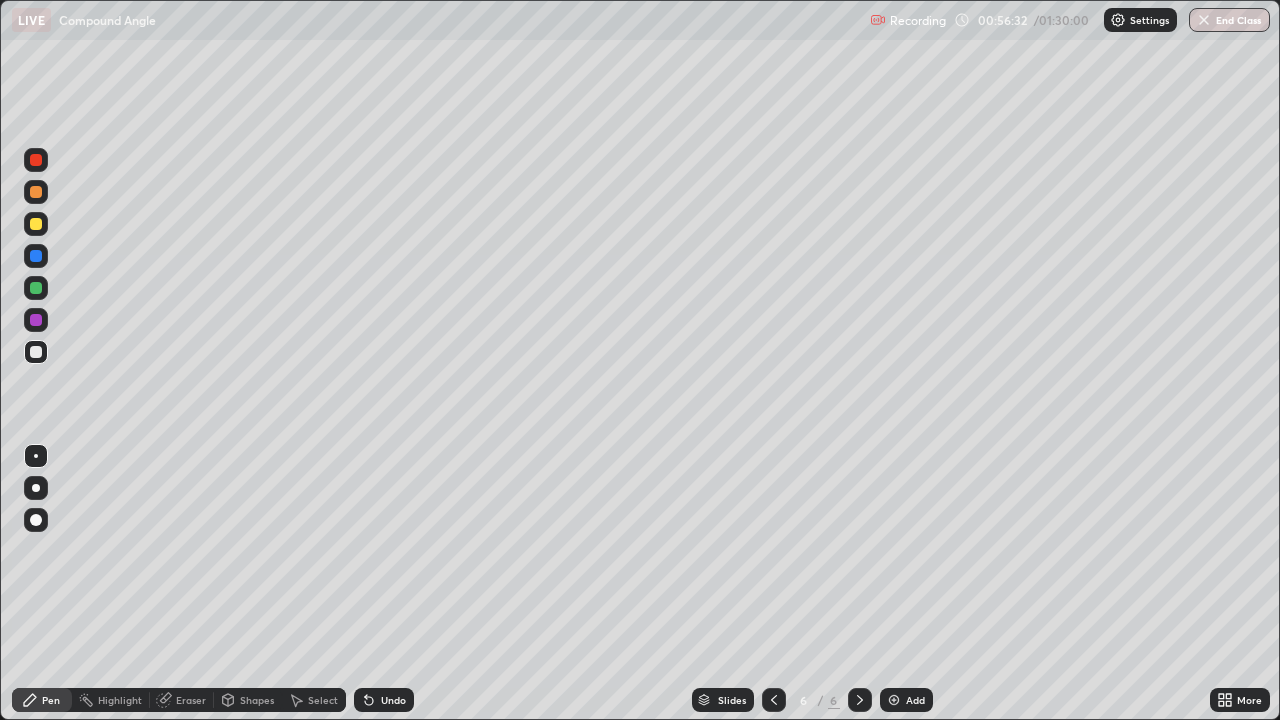 click on "Eraser" at bounding box center (191, 700) 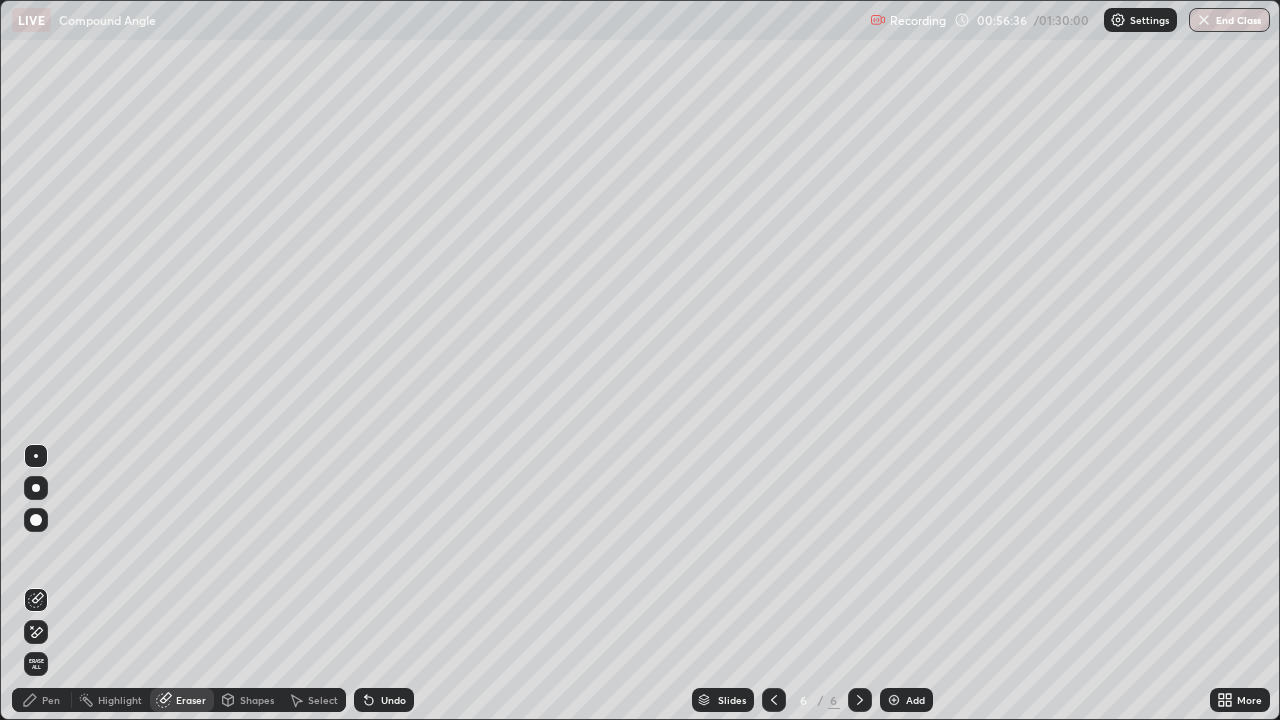 click on "Pen" at bounding box center [51, 700] 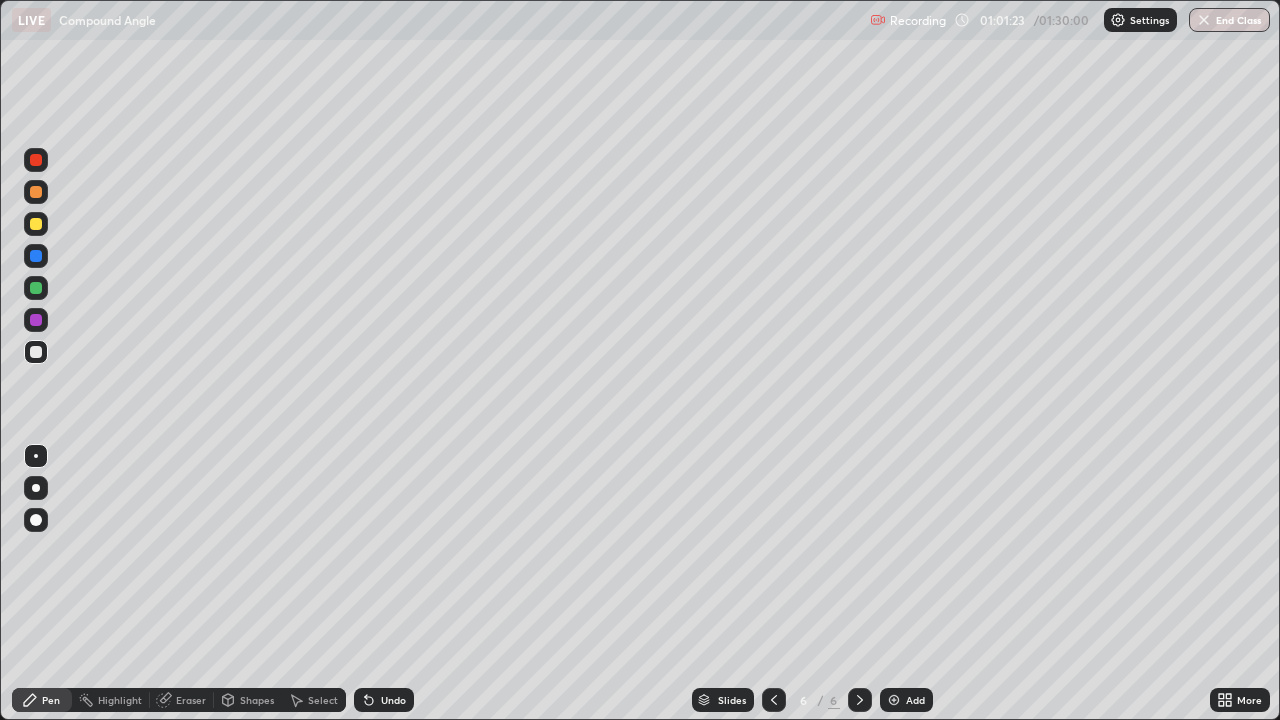 click 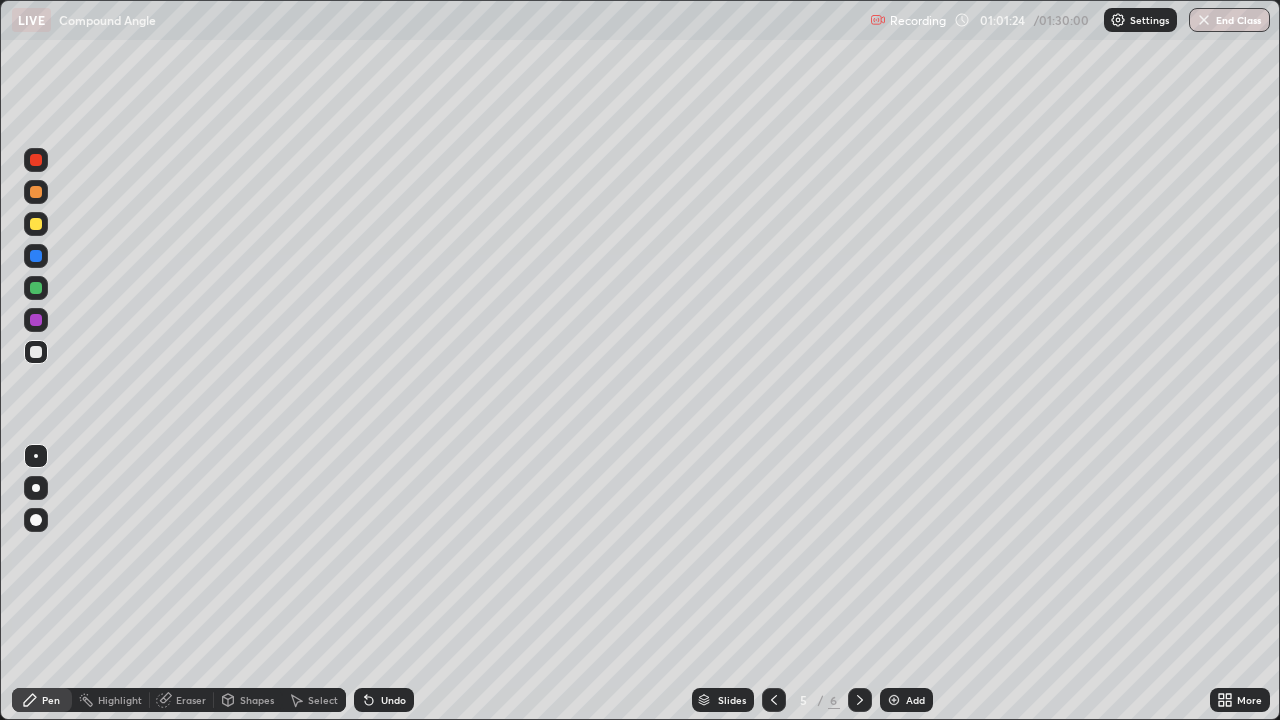 click 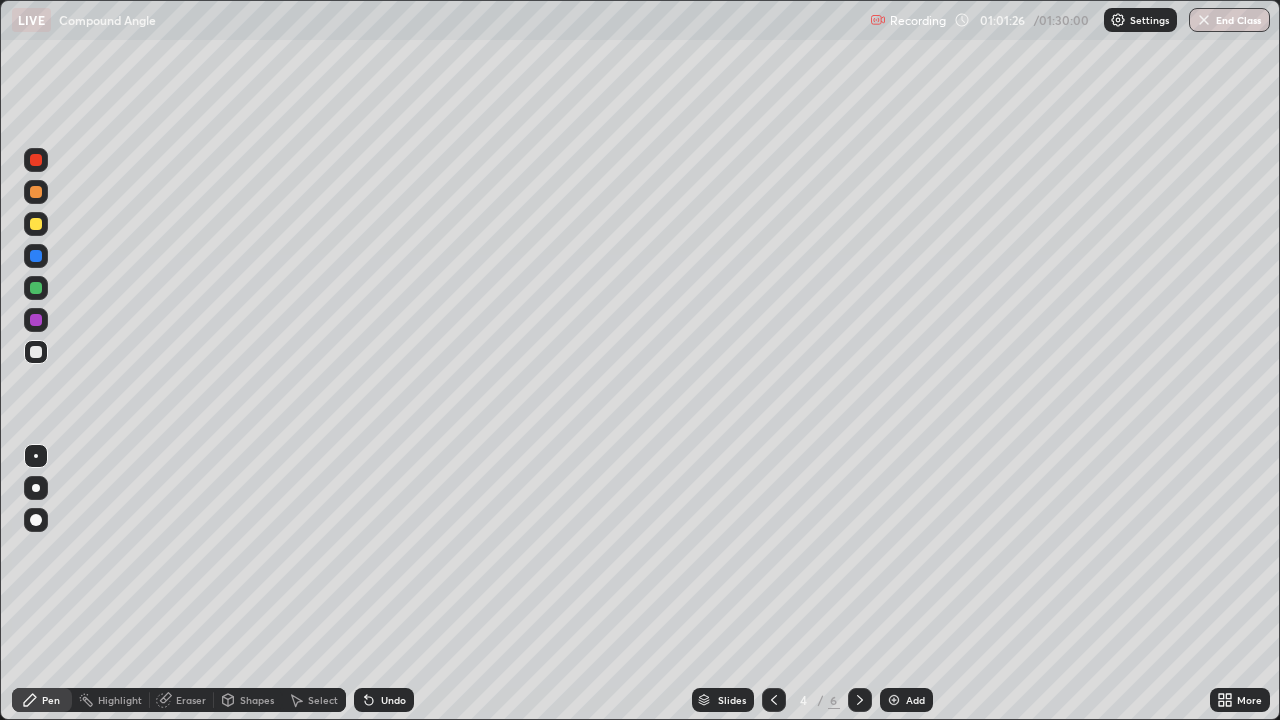click 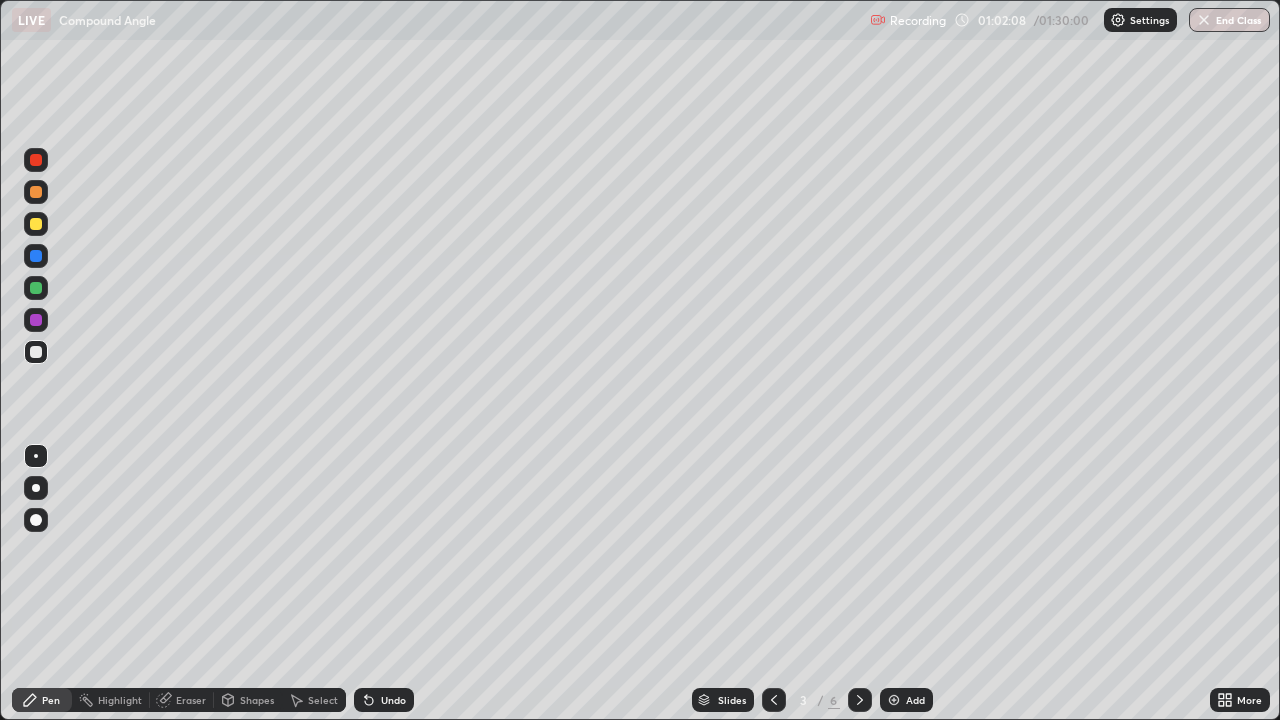 click 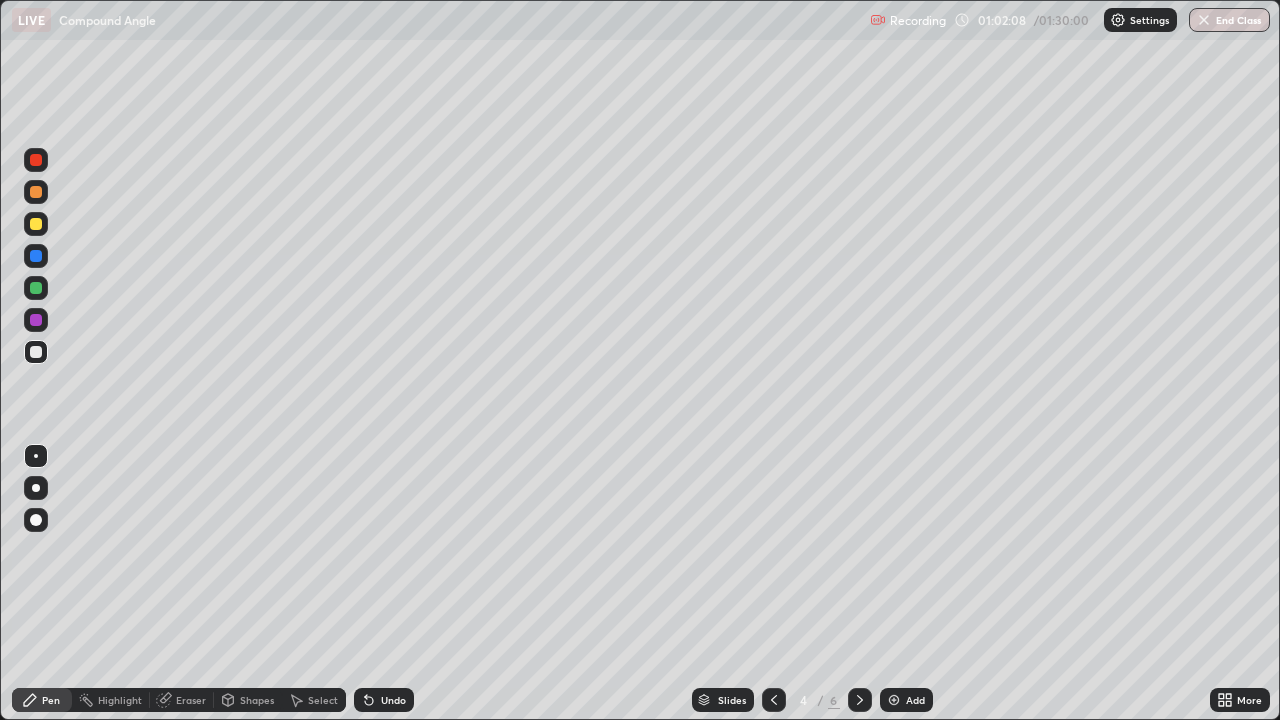 click 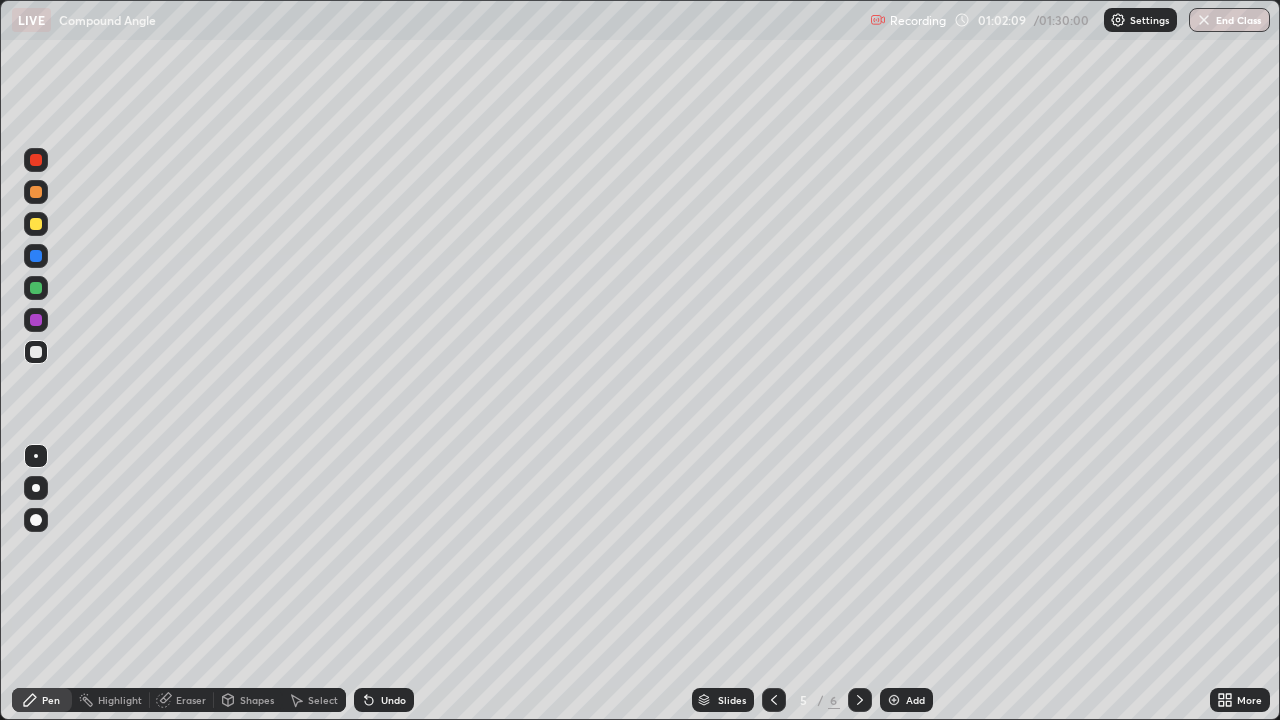 click 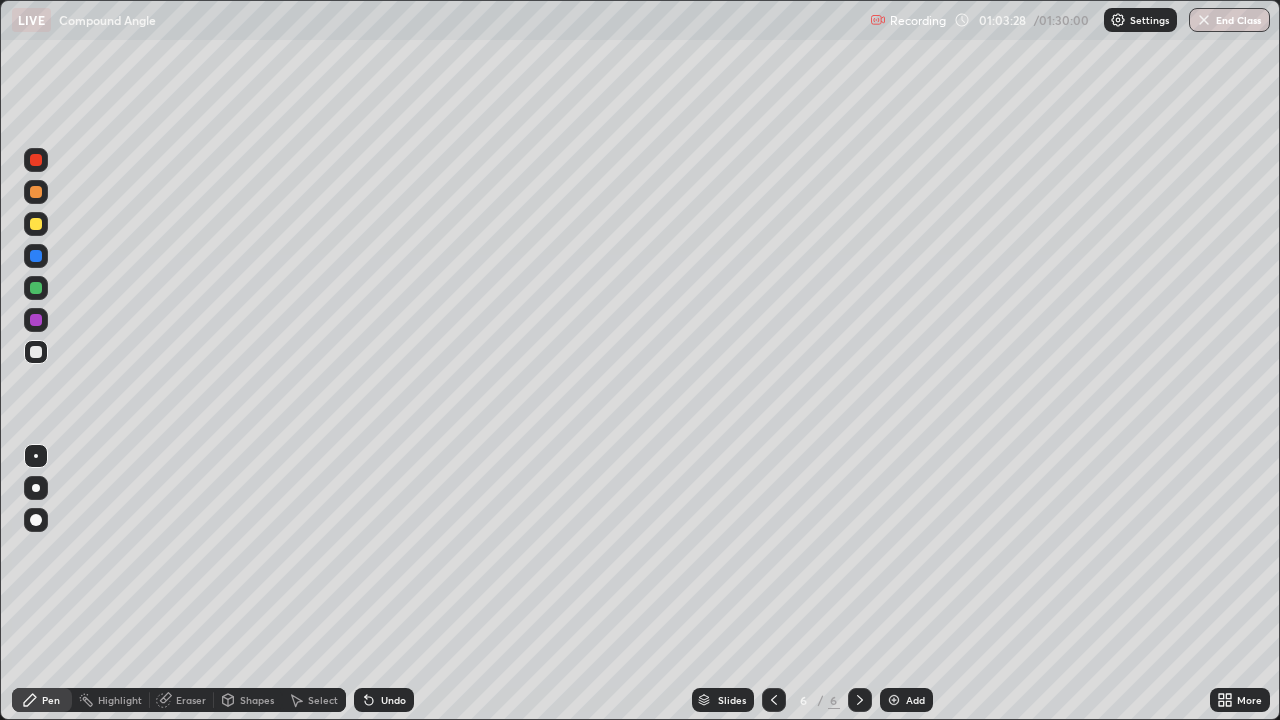click at bounding box center [894, 700] 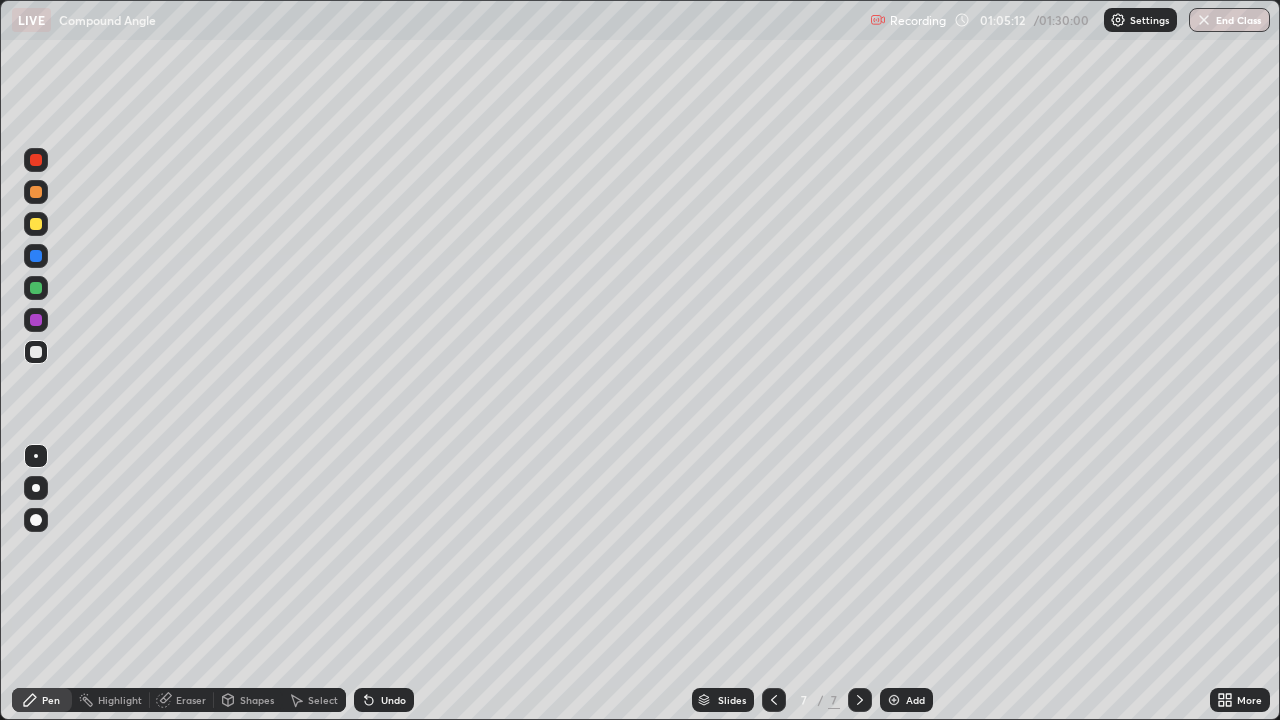click at bounding box center (36, 192) 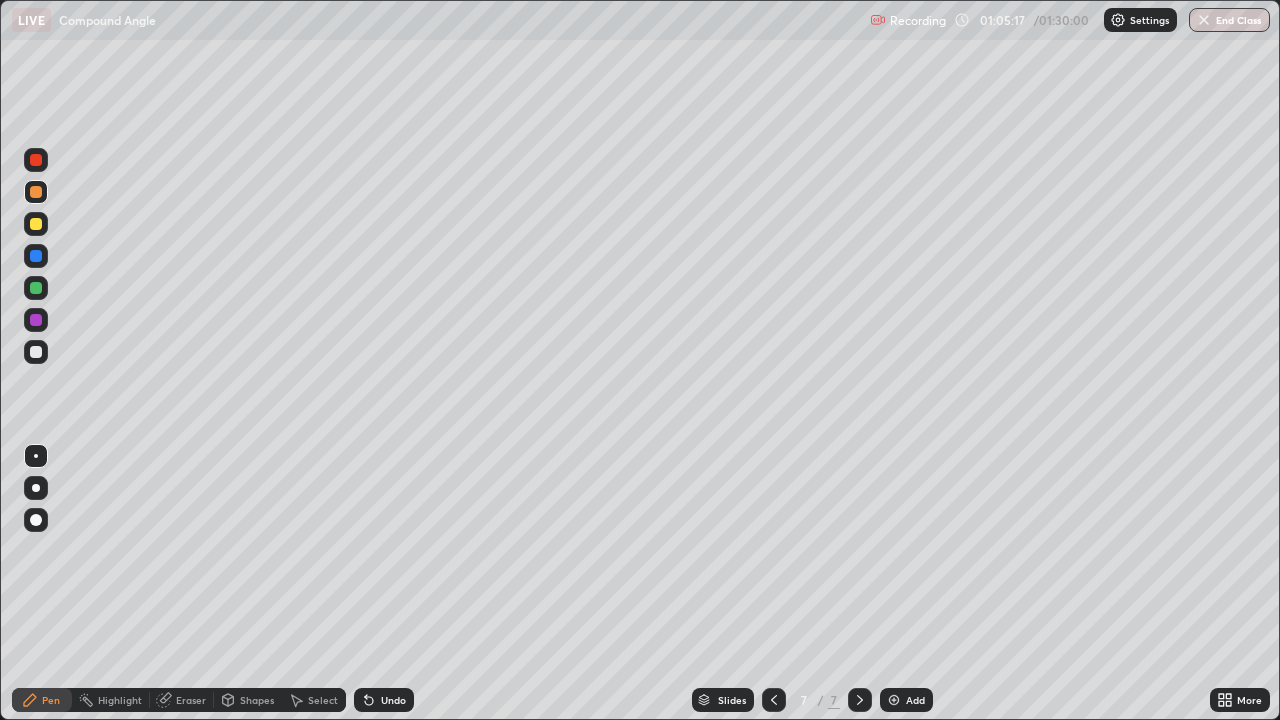 click at bounding box center (36, 352) 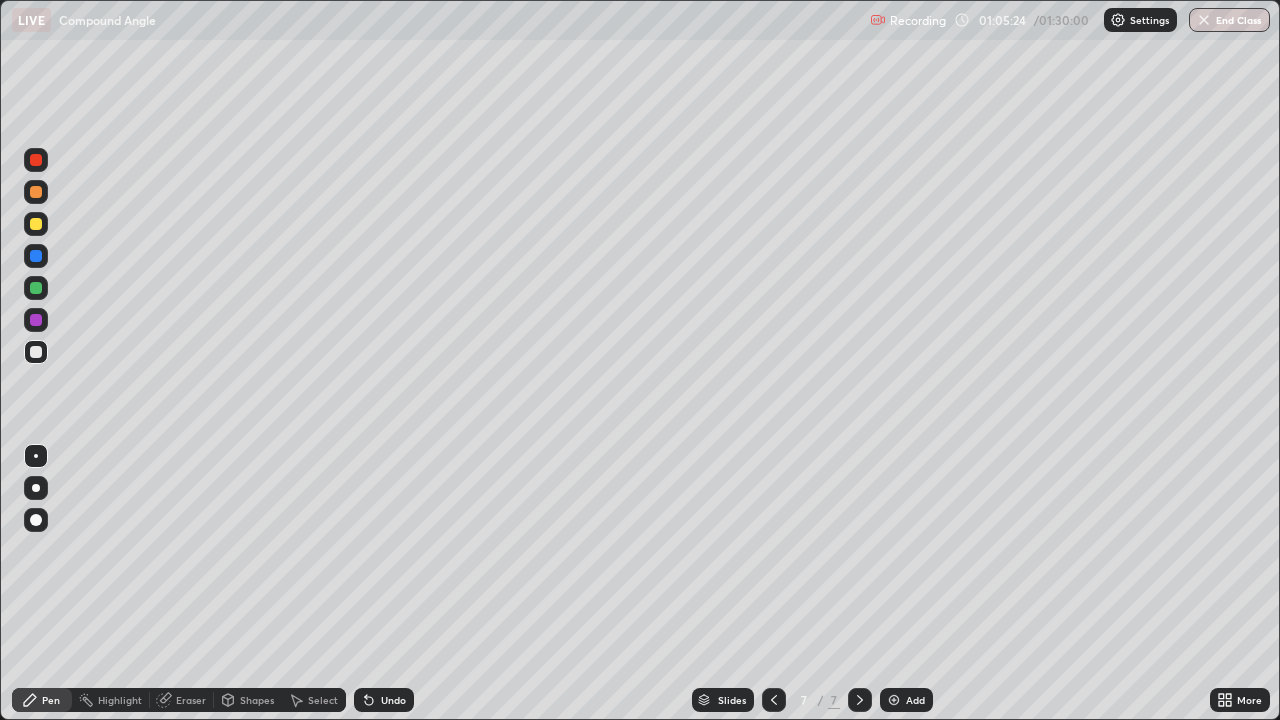 click on "Undo" at bounding box center [384, 700] 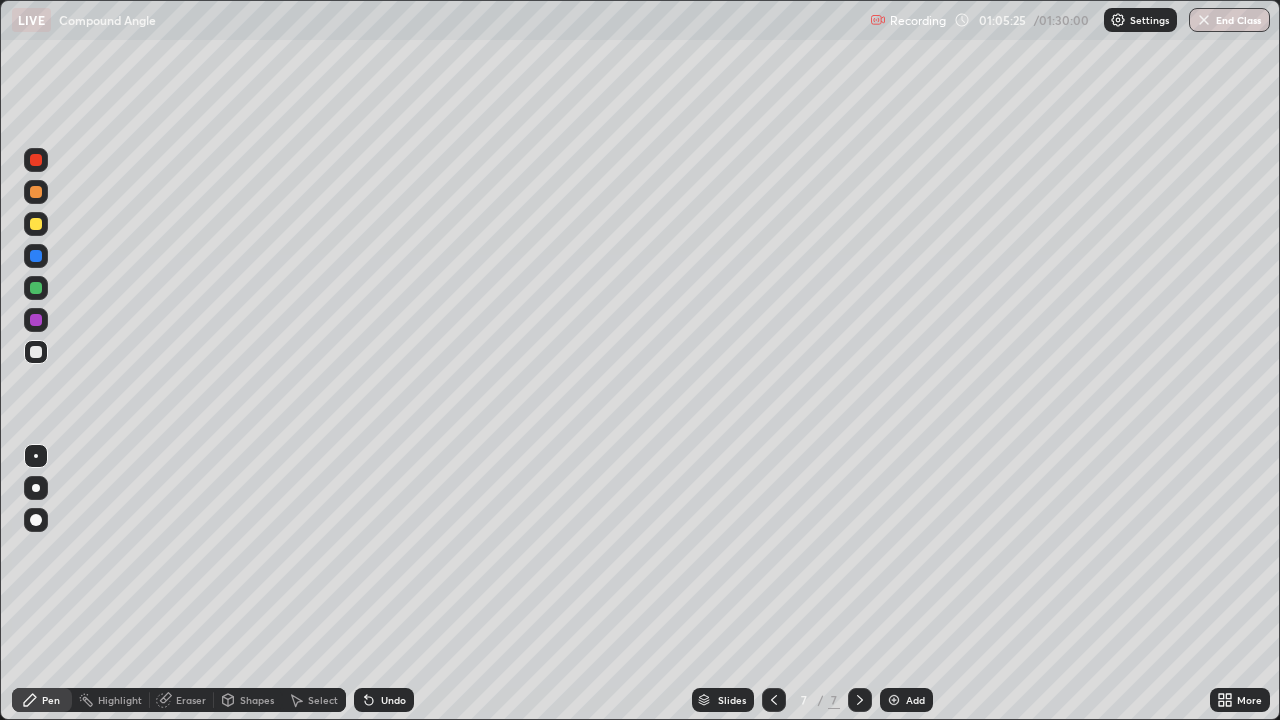 click on "Undo" at bounding box center [393, 700] 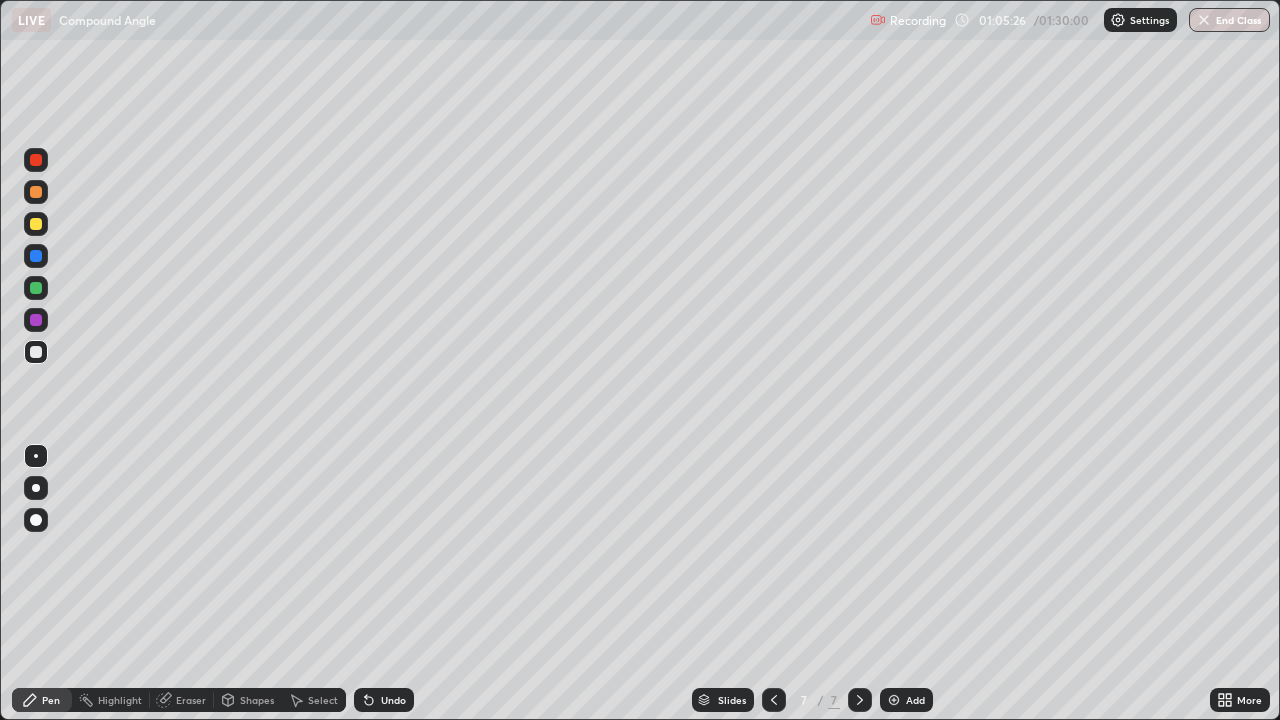 click 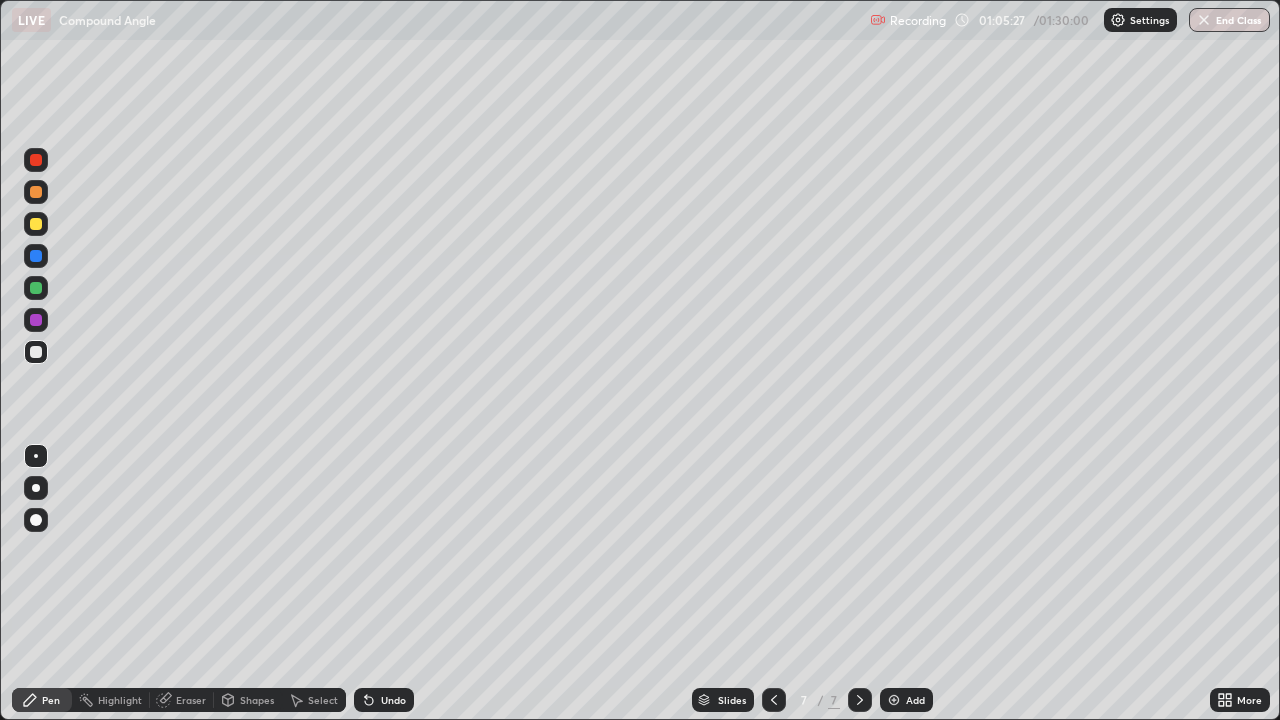 click on "Undo" at bounding box center [384, 700] 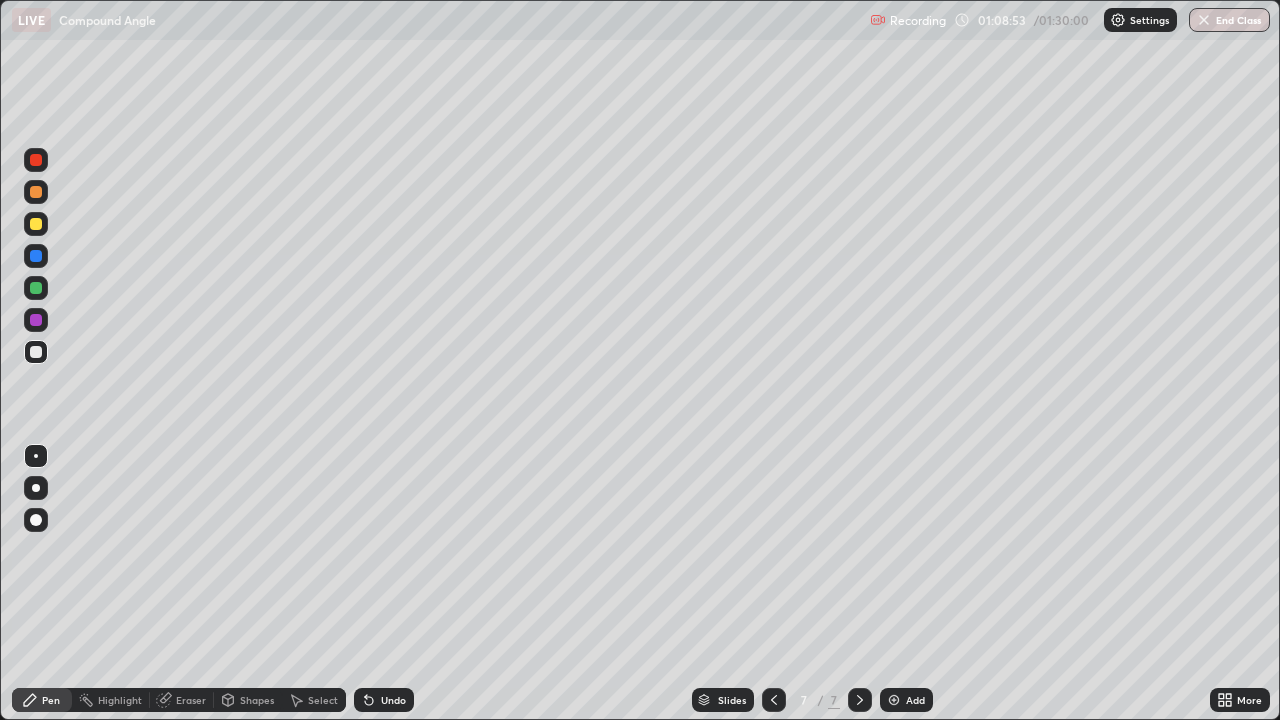 click at bounding box center (894, 700) 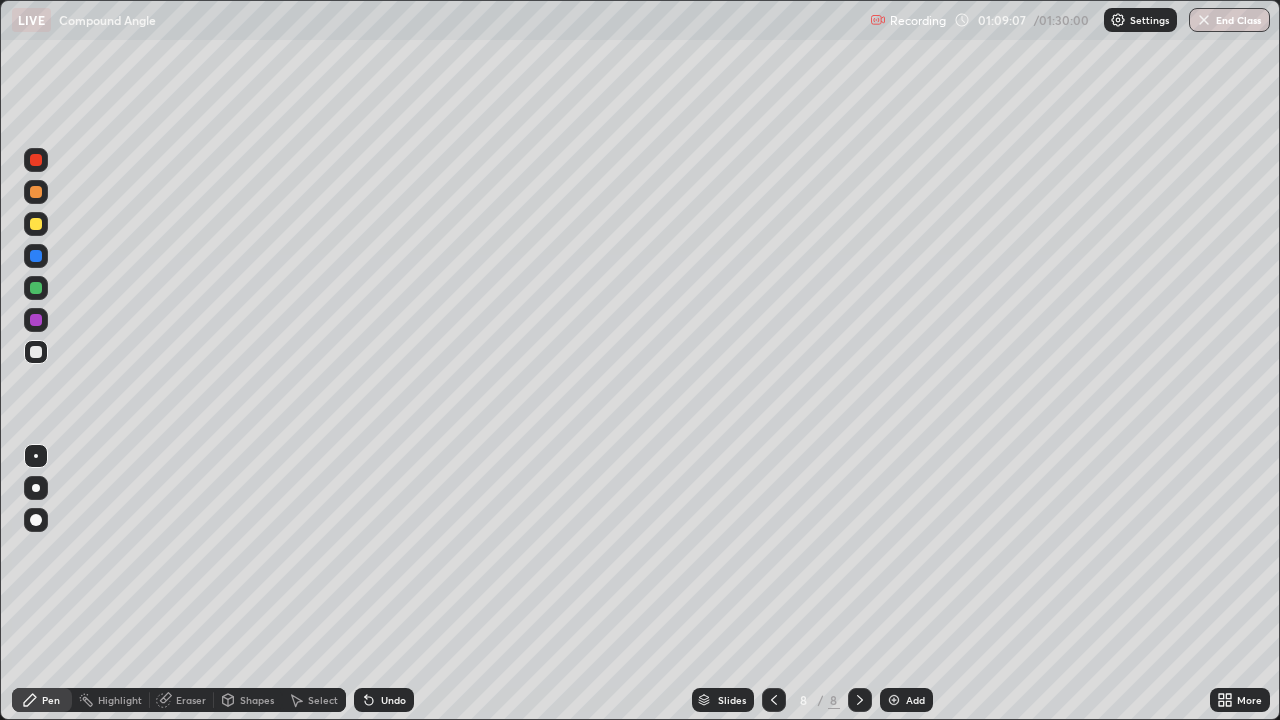 click on "Undo" at bounding box center (393, 700) 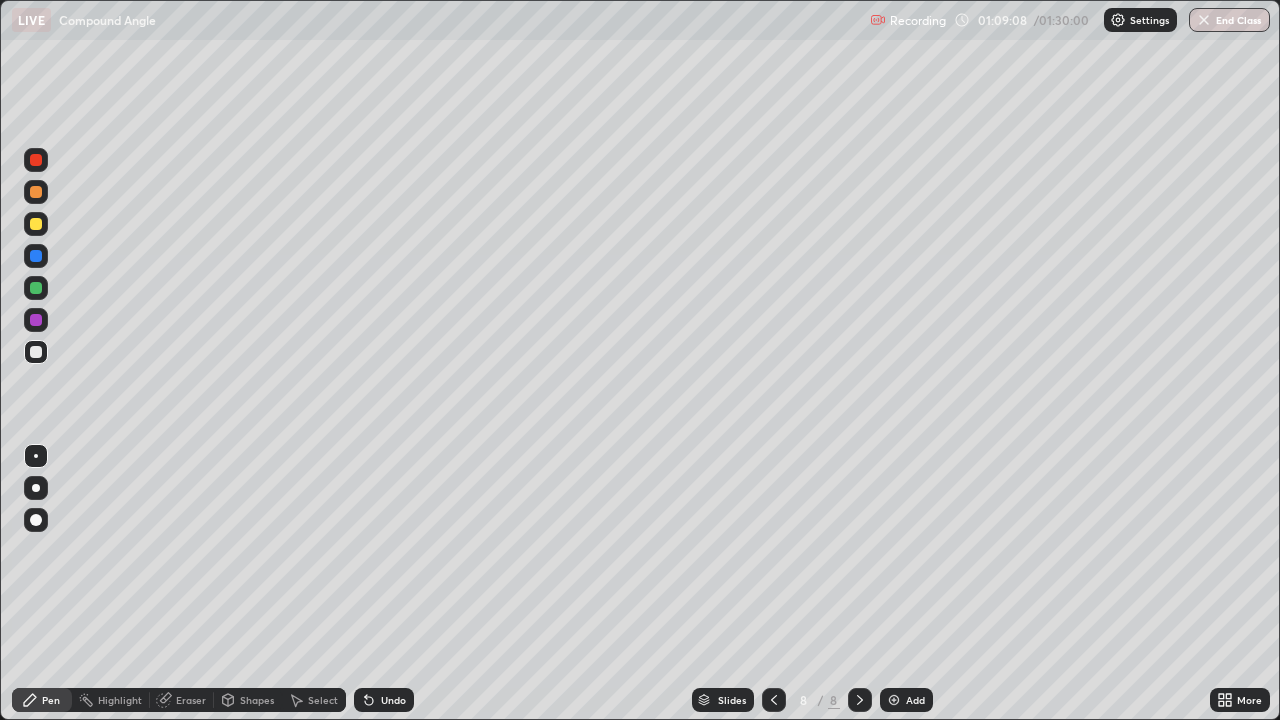 click on "Undo" at bounding box center [393, 700] 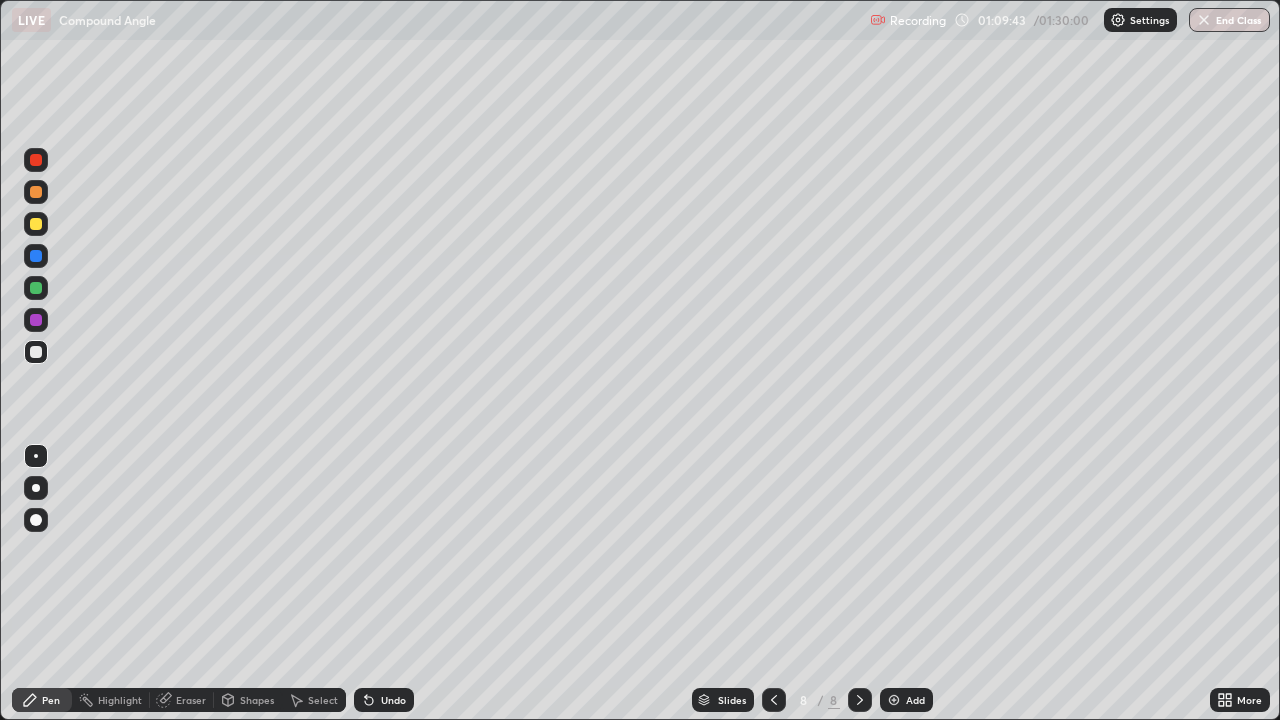 click 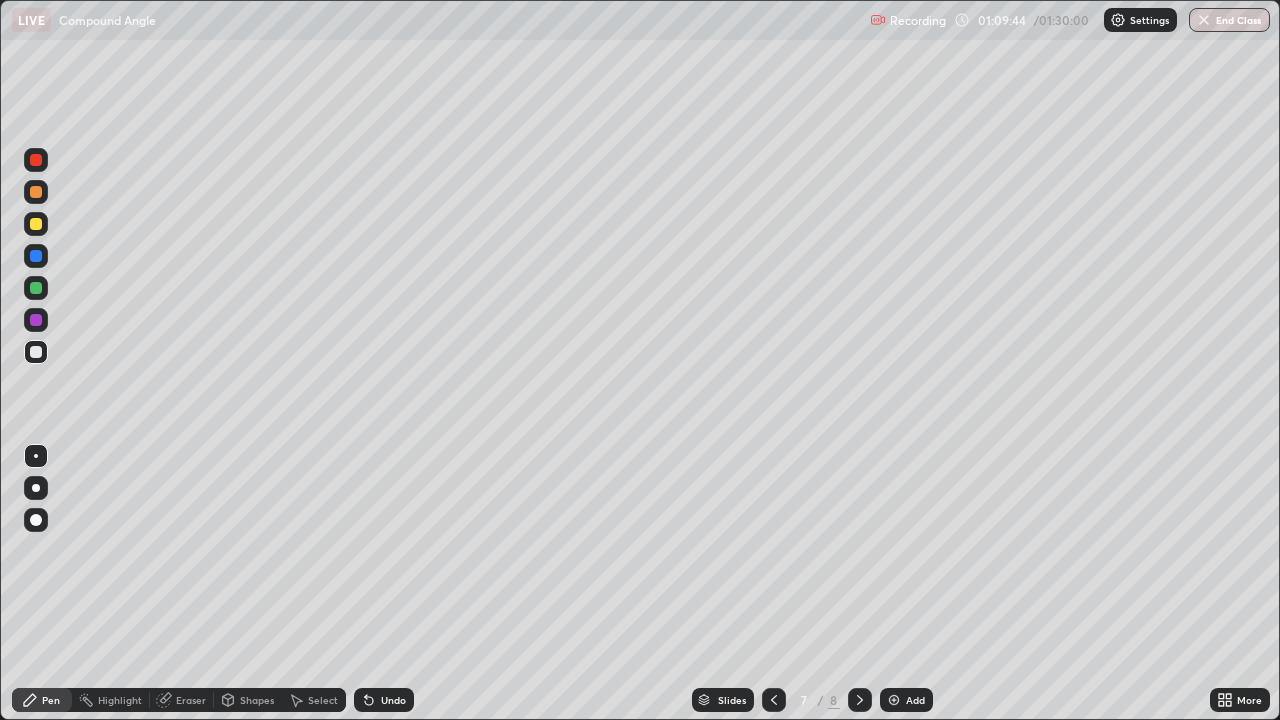 click at bounding box center [36, 288] 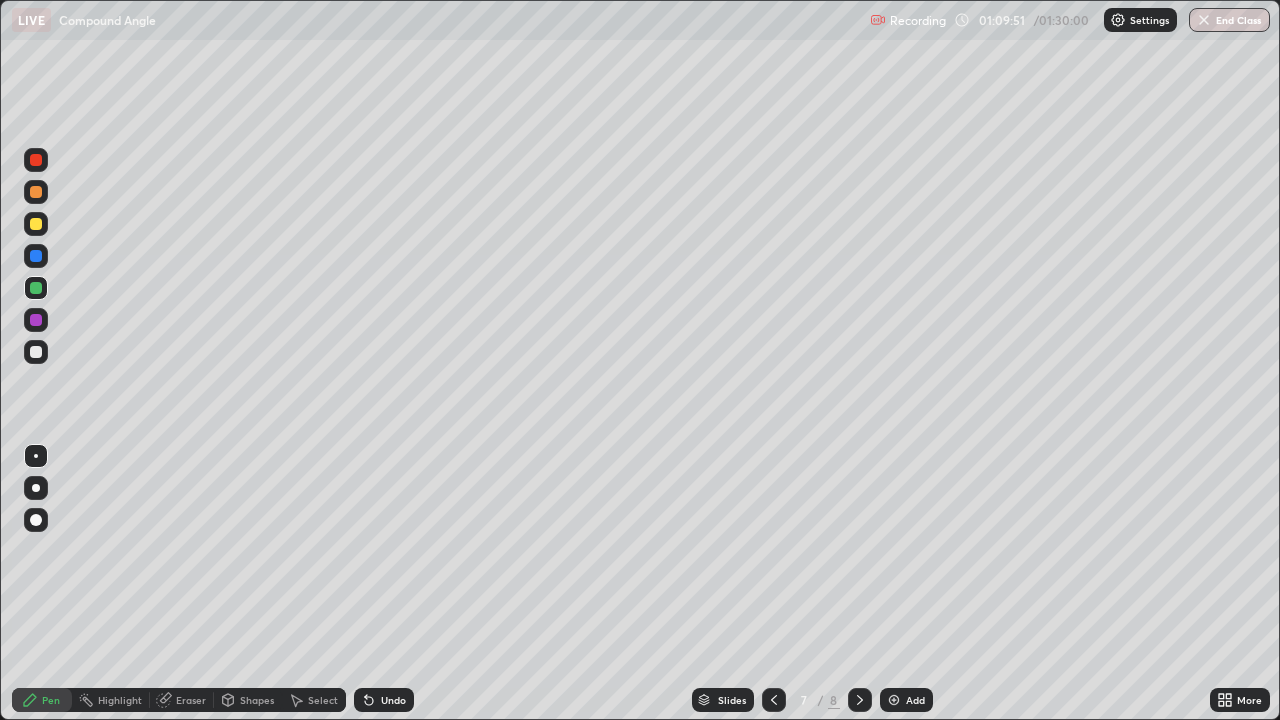 click 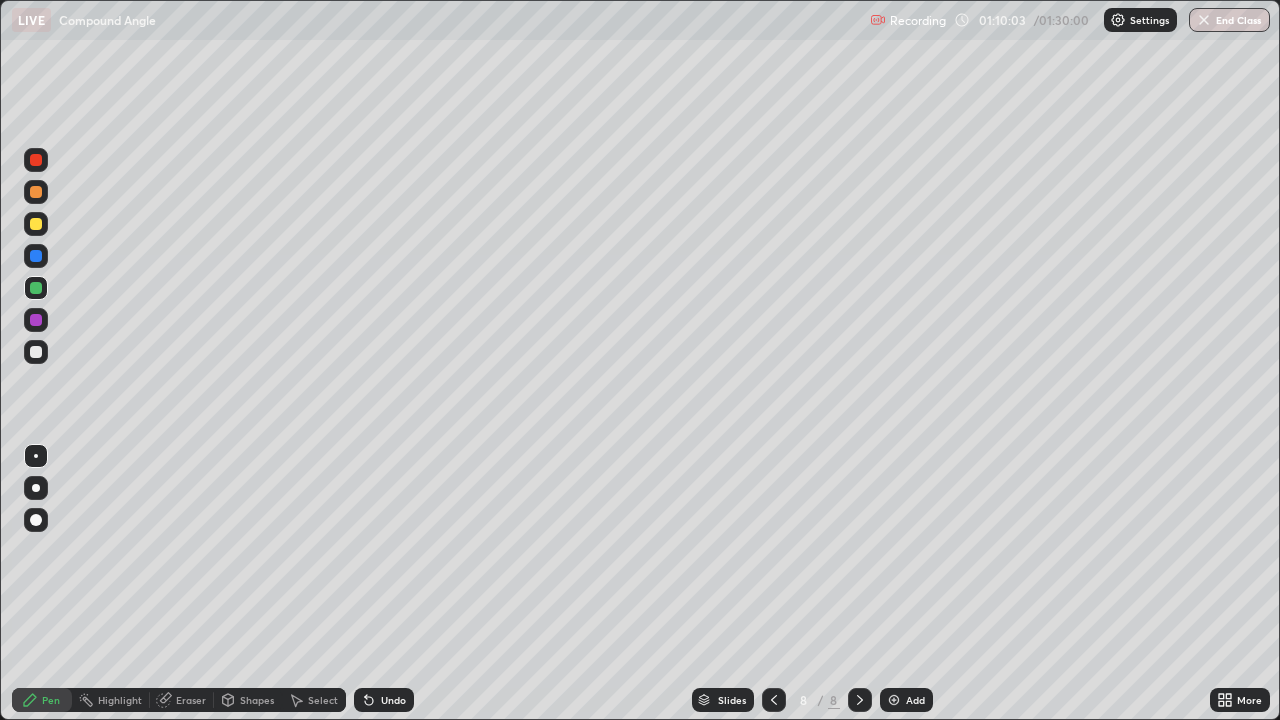 click at bounding box center (36, 352) 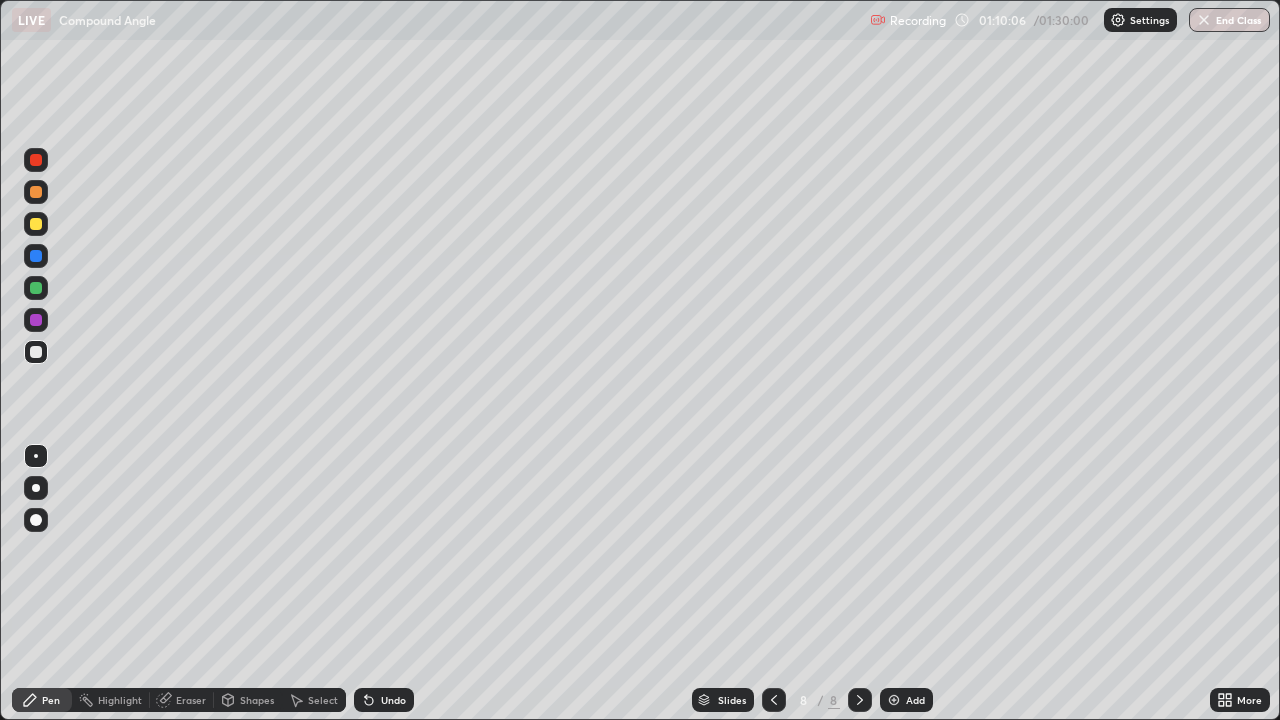 click on "Undo" at bounding box center (393, 700) 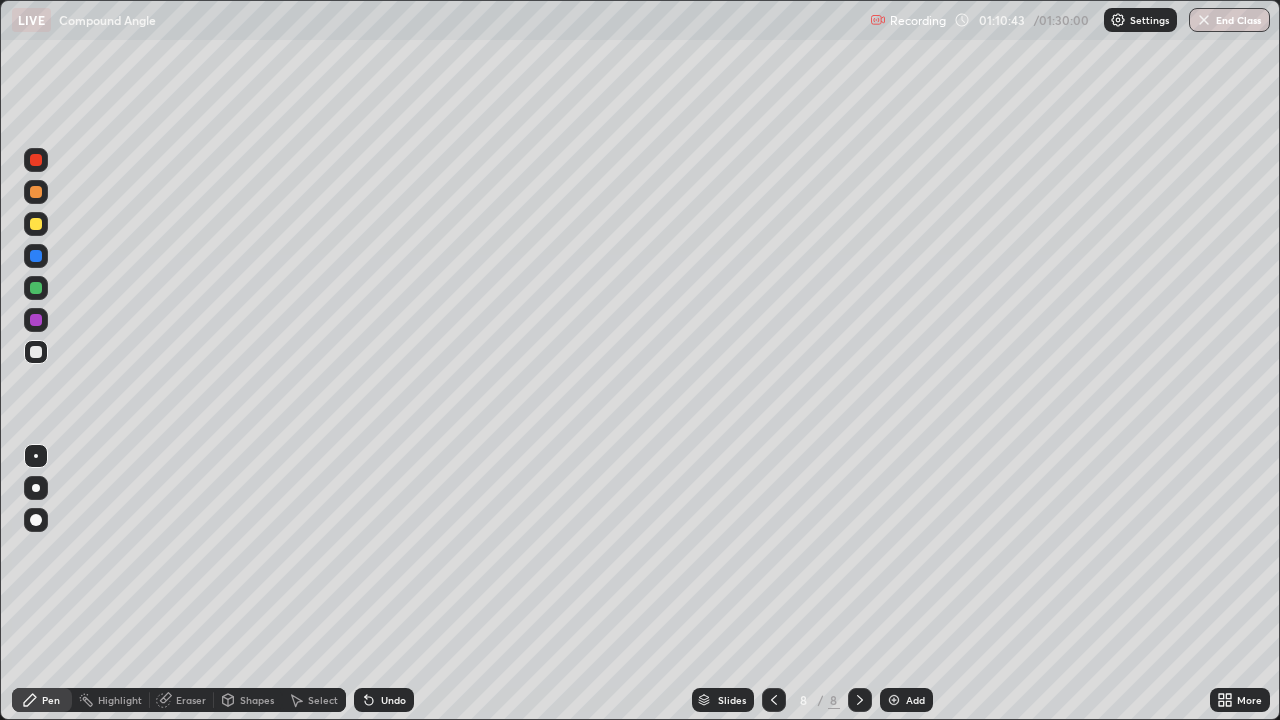 click at bounding box center [36, 288] 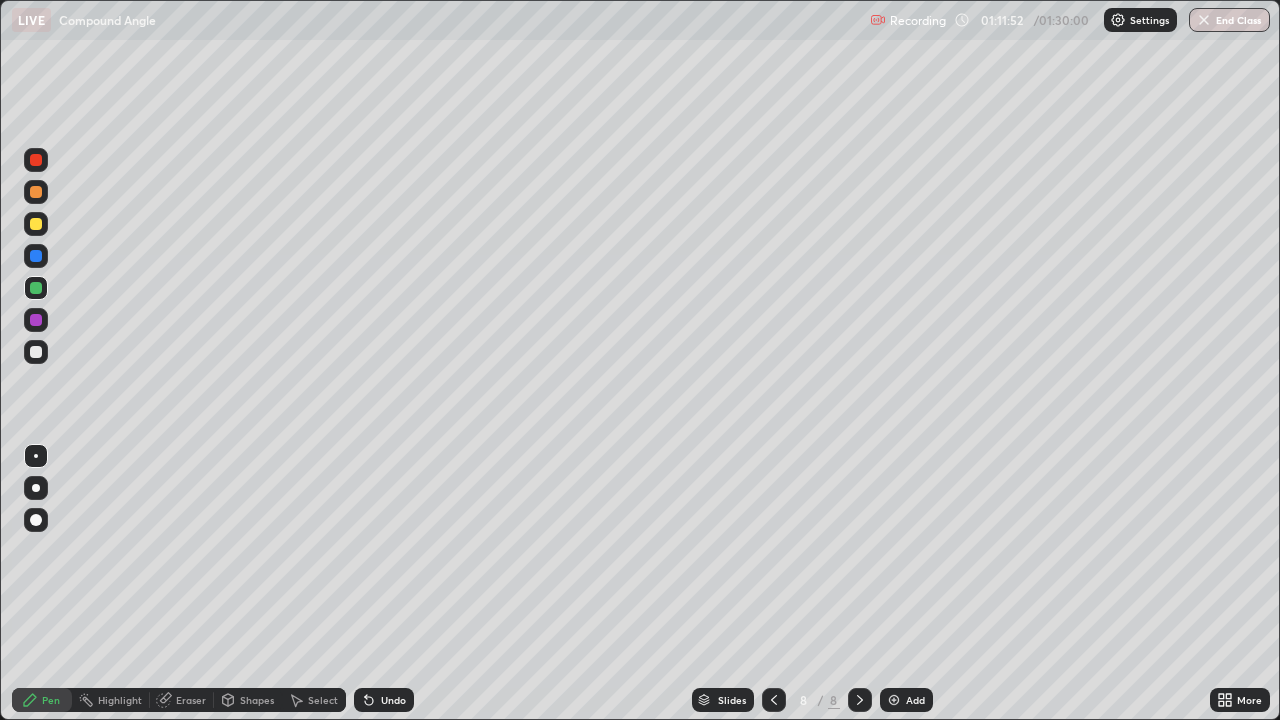 click at bounding box center [36, 352] 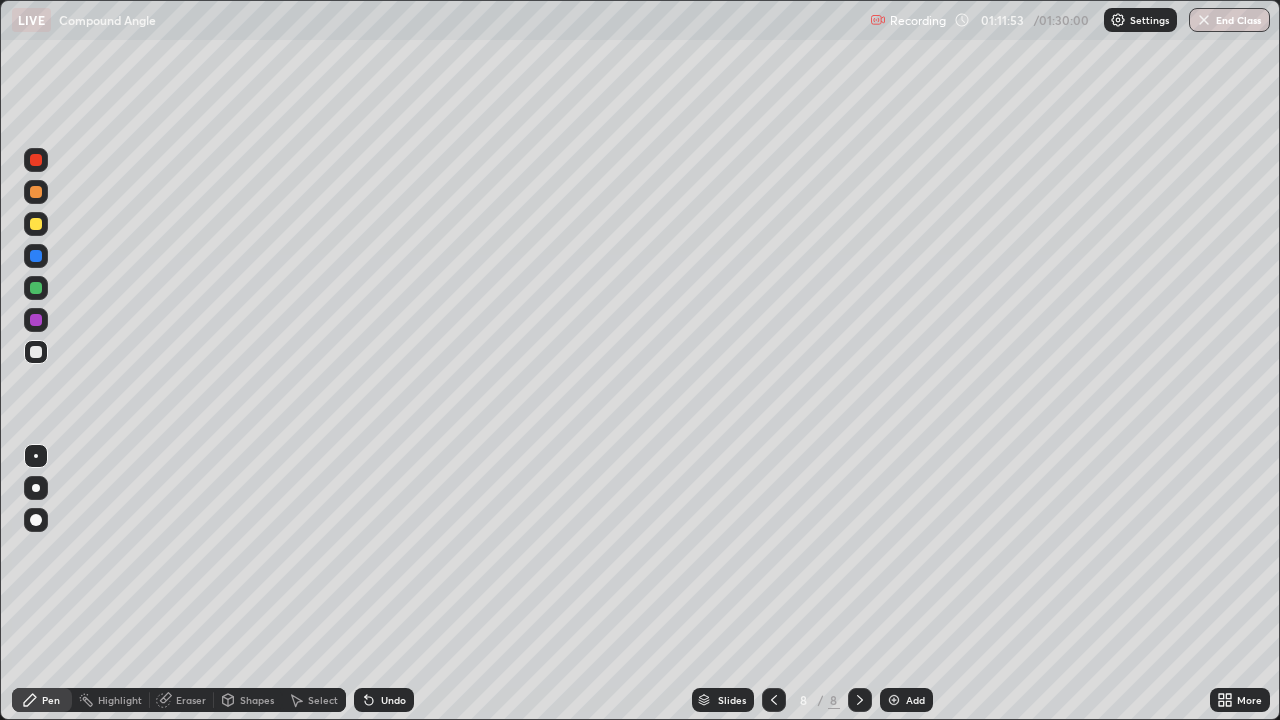 click at bounding box center [36, 224] 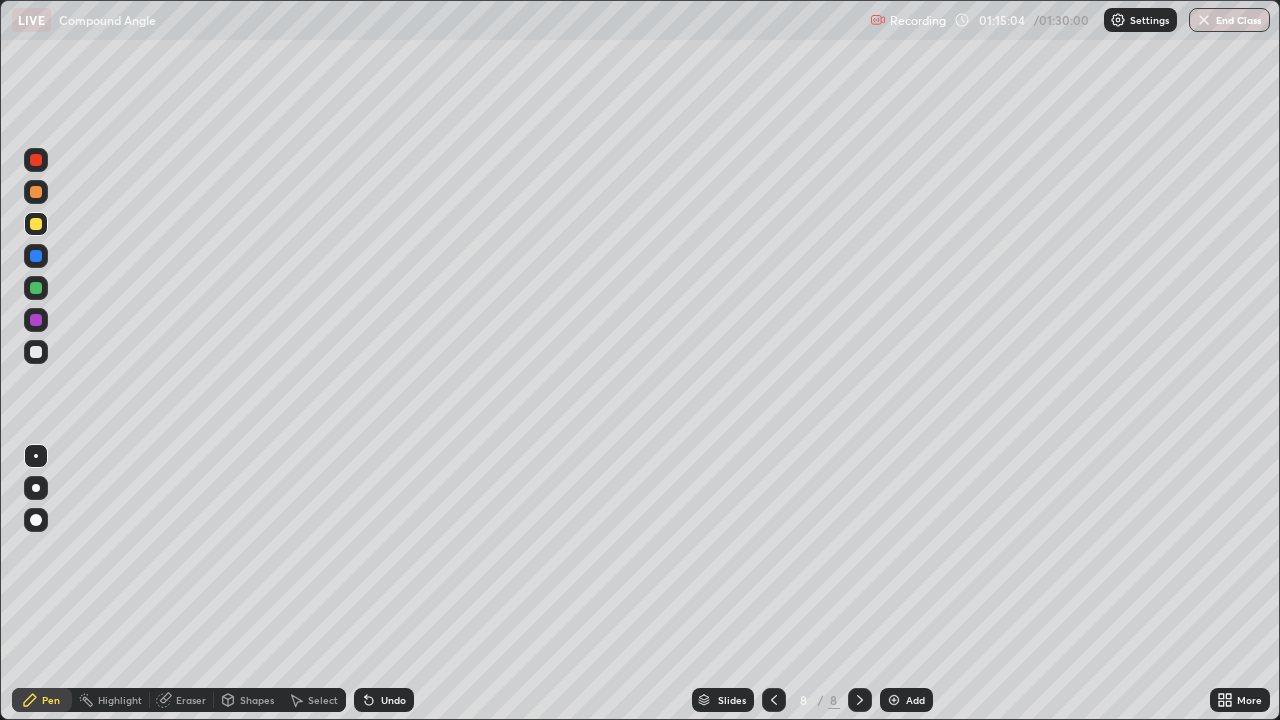 click at bounding box center (894, 700) 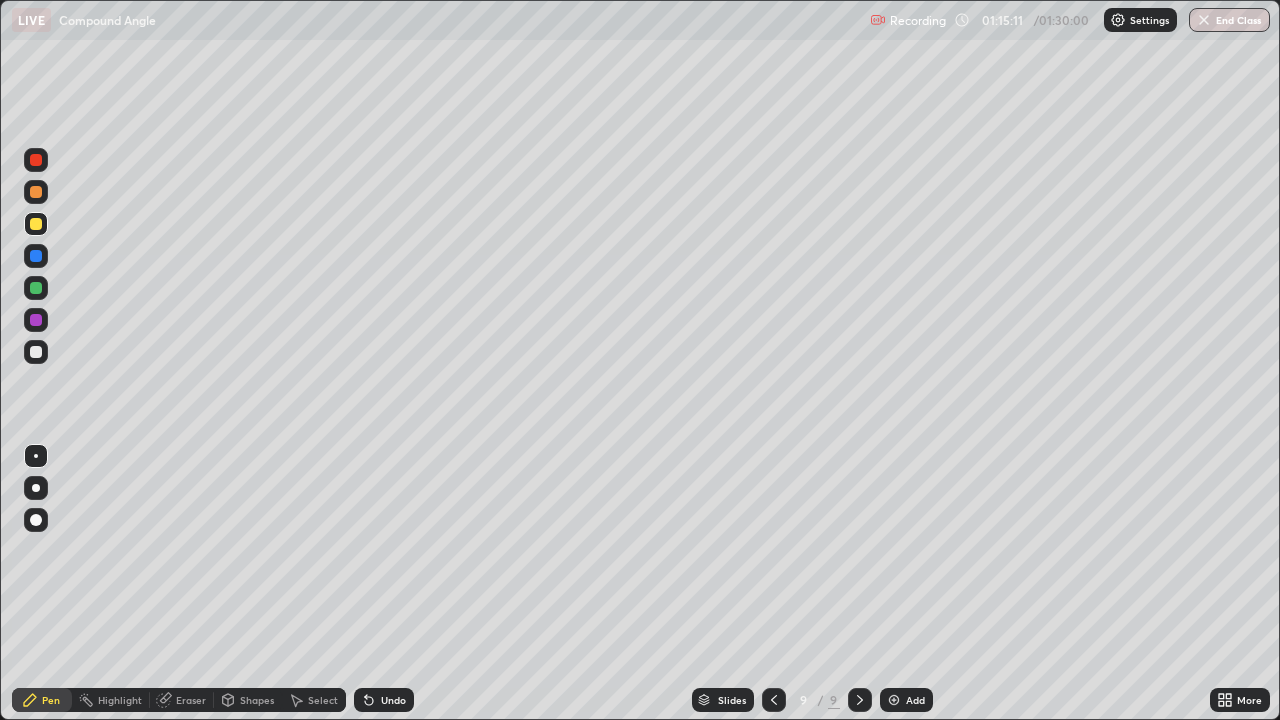 click at bounding box center (36, 352) 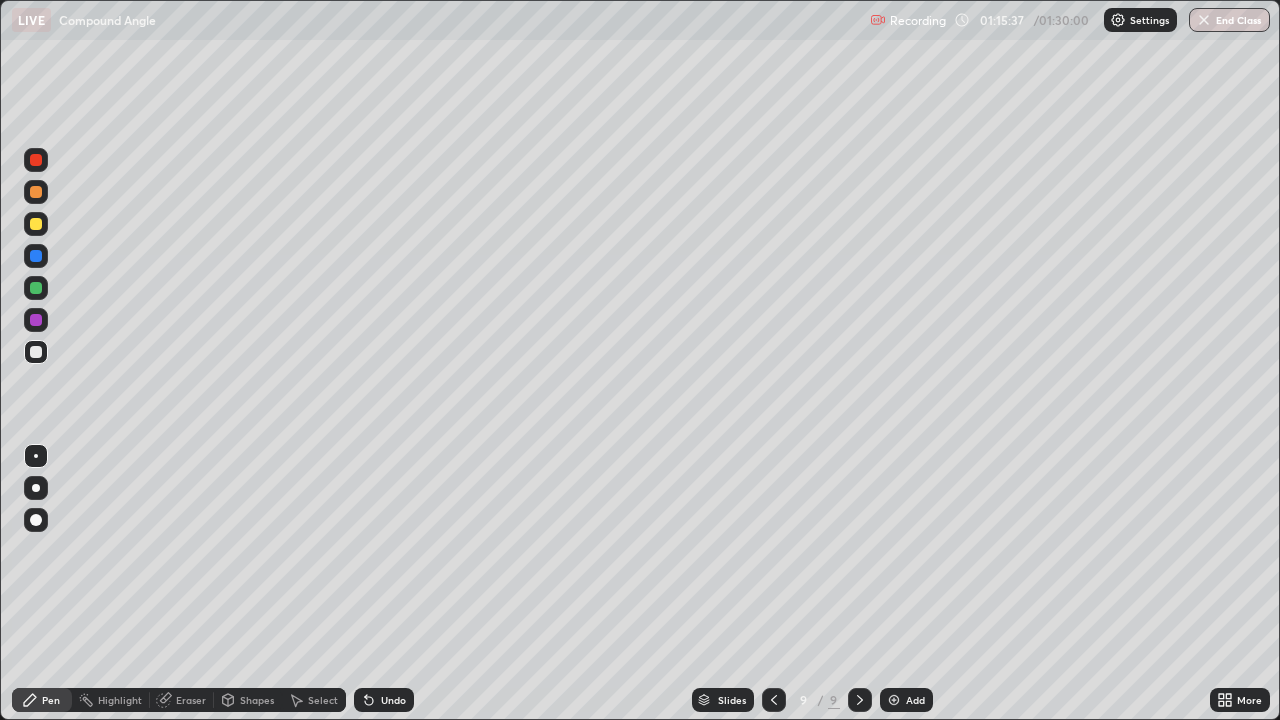 click at bounding box center [36, 320] 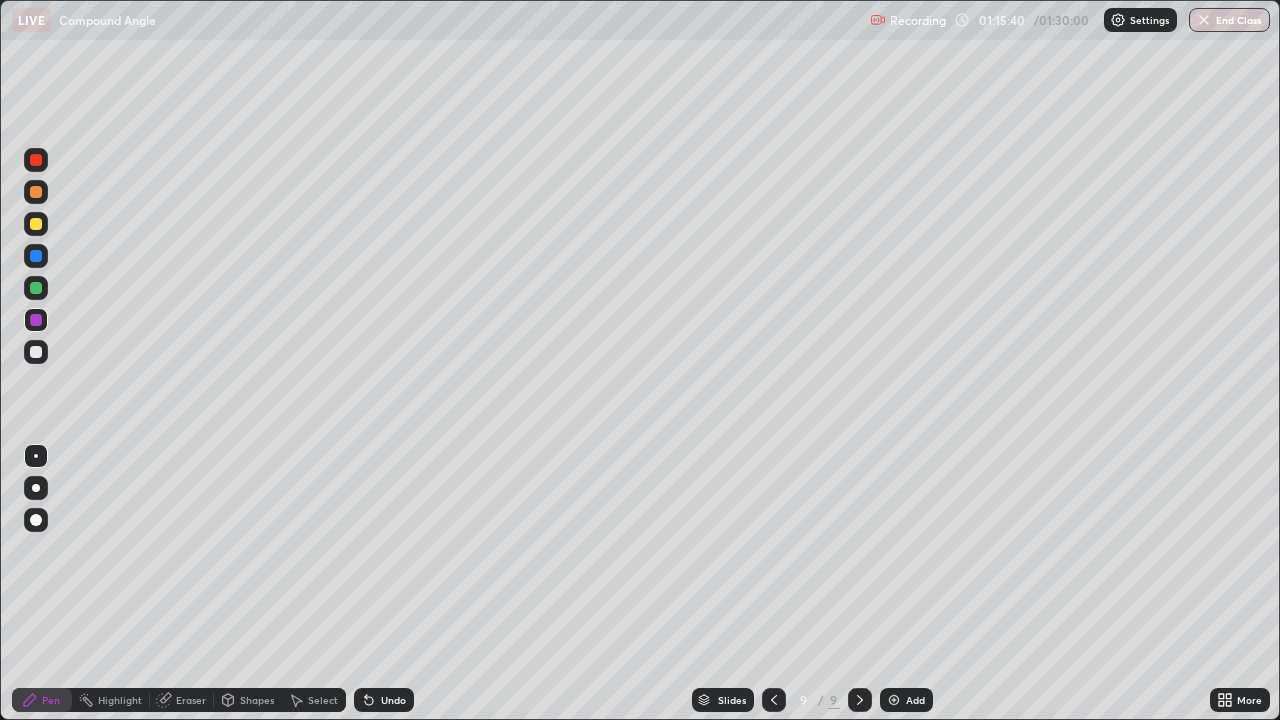 click at bounding box center (36, 224) 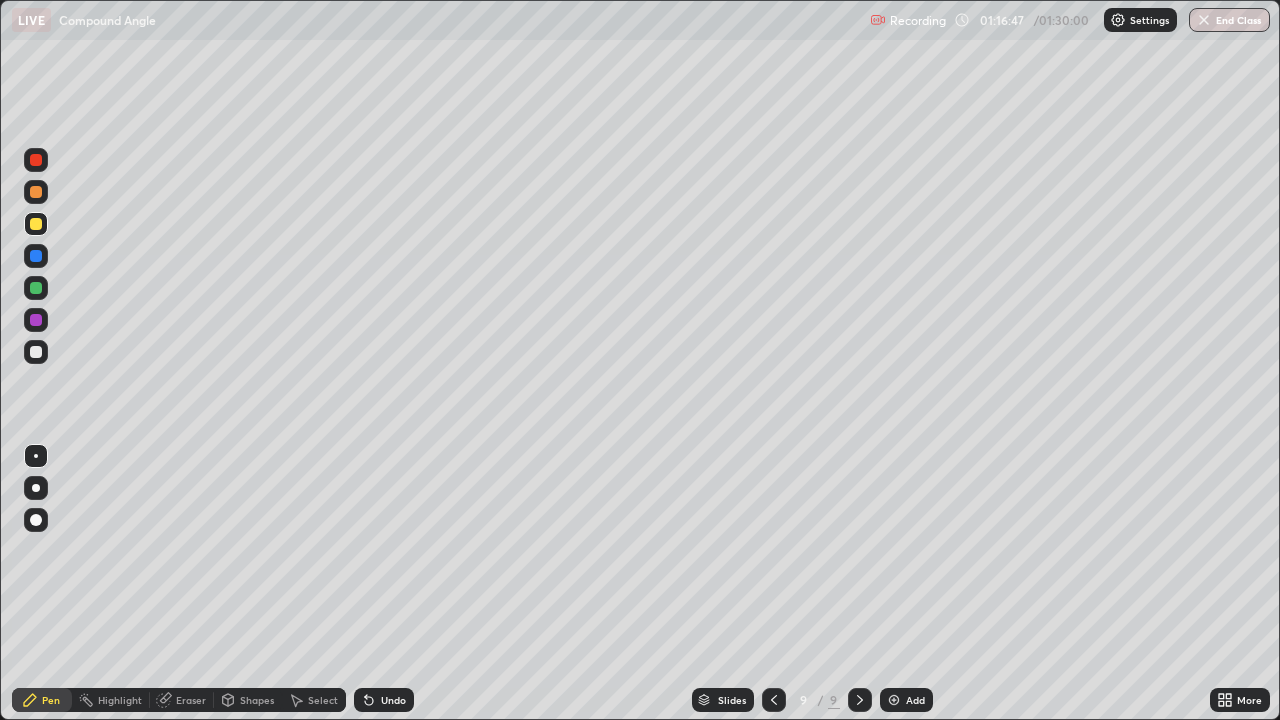 click on "Undo" at bounding box center (393, 700) 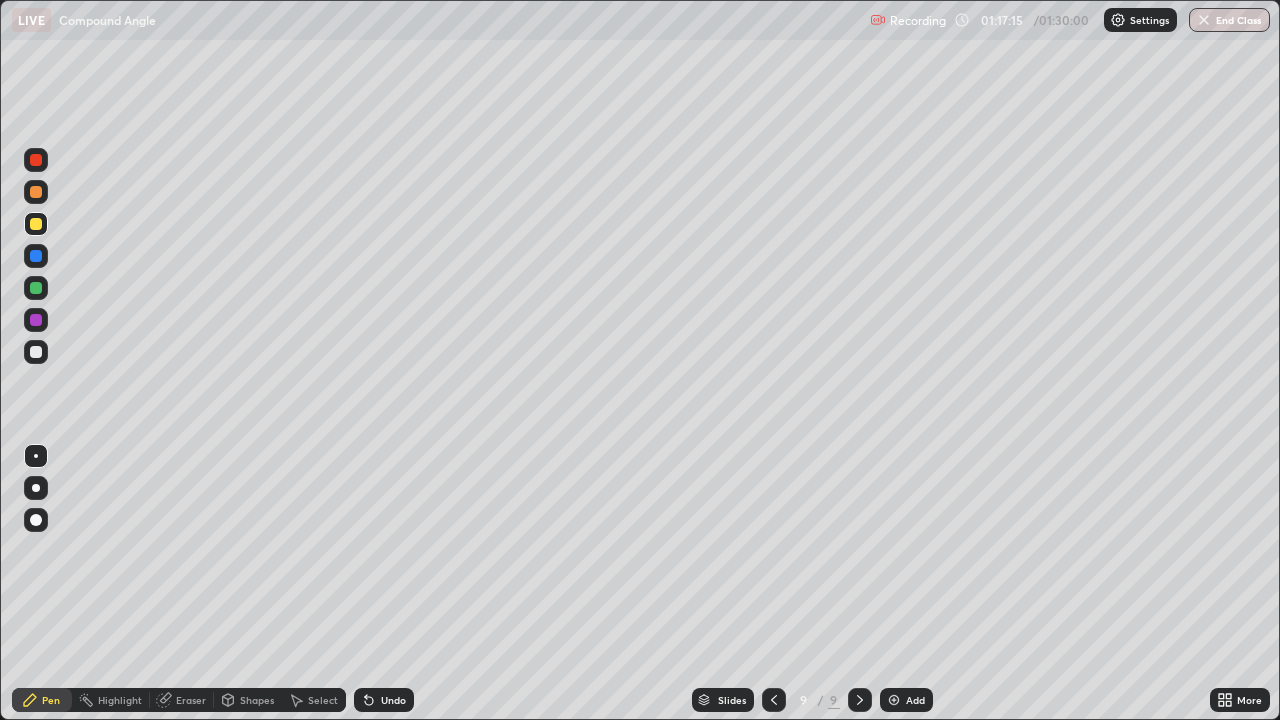 click at bounding box center [36, 256] 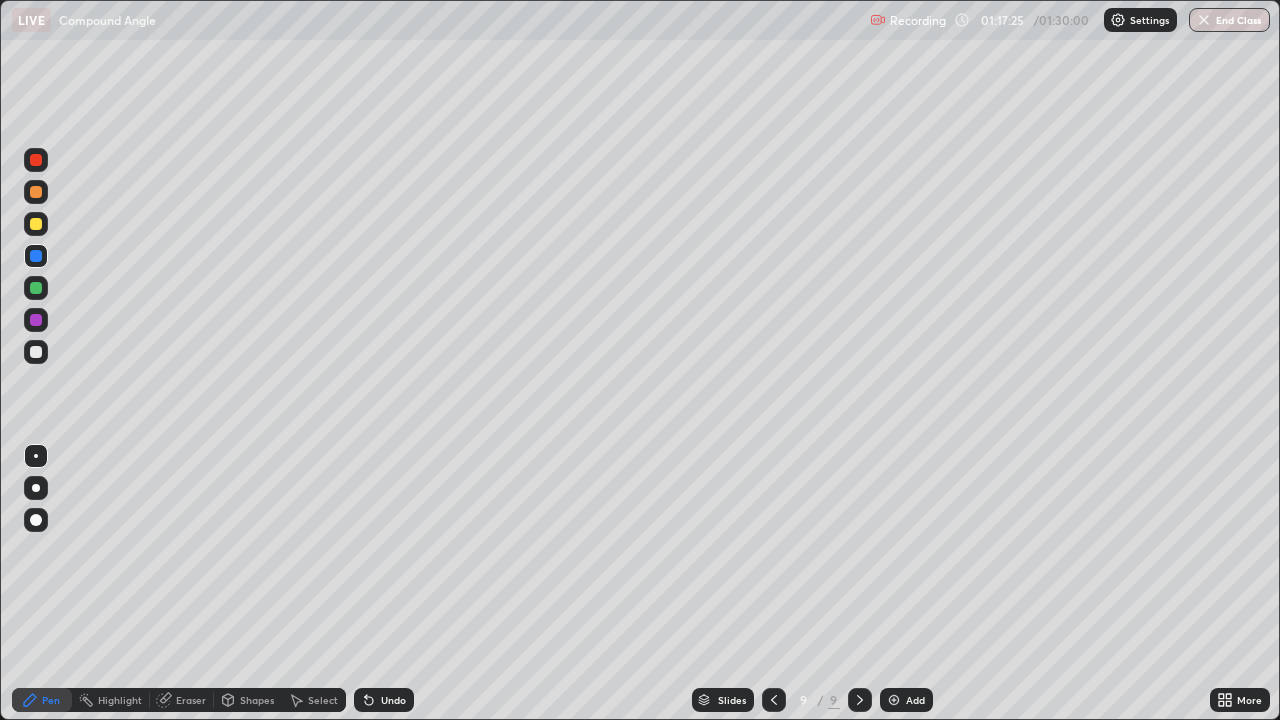 click at bounding box center (36, 352) 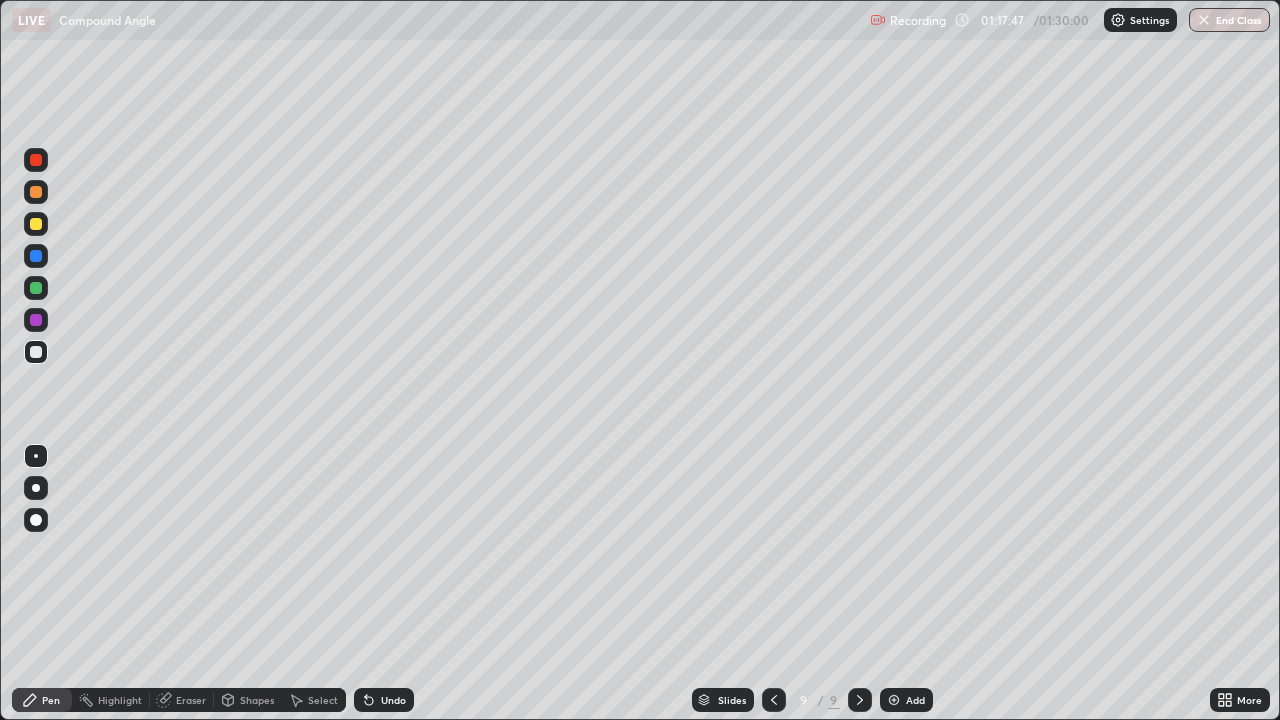click at bounding box center (36, 192) 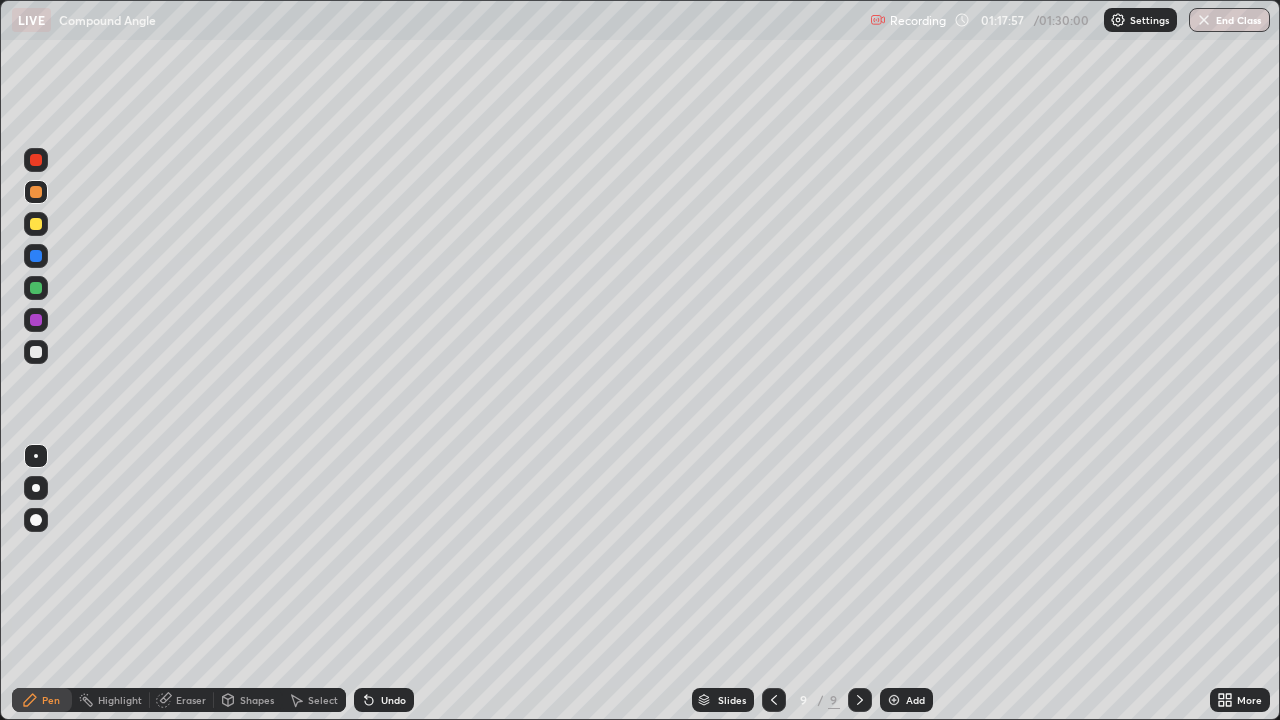 click at bounding box center [36, 288] 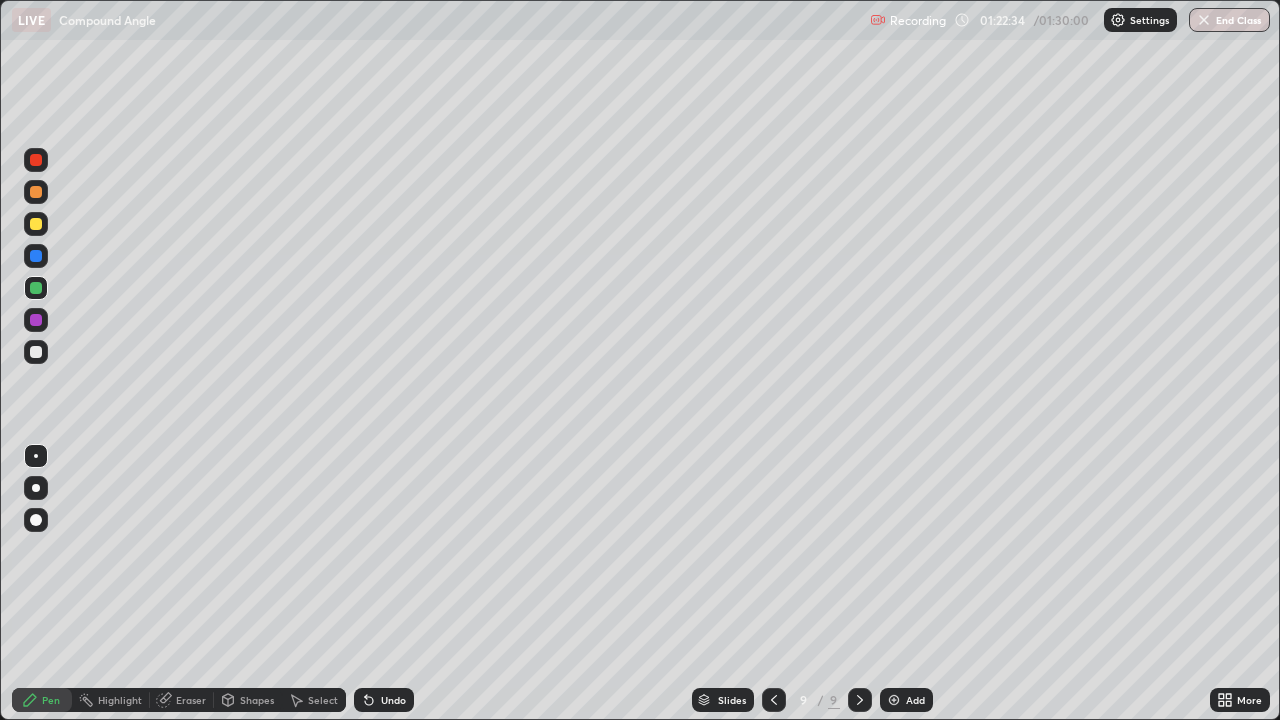 click at bounding box center [894, 700] 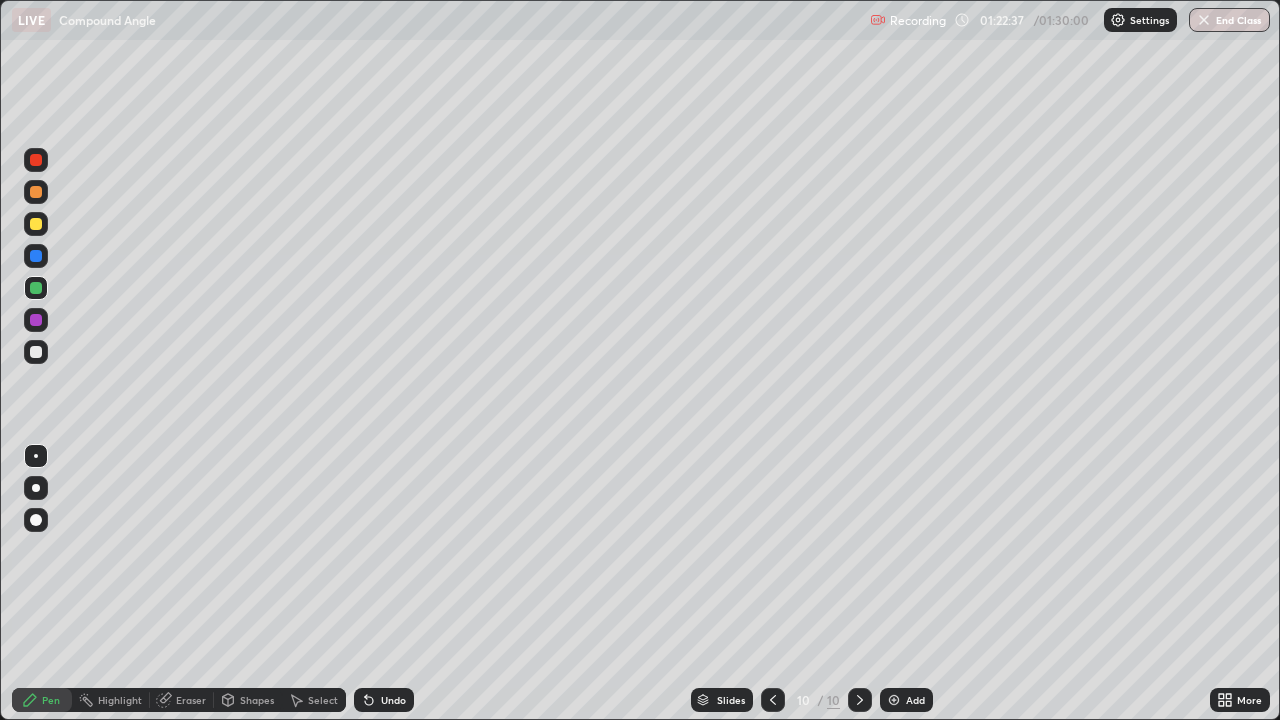 click at bounding box center (36, 352) 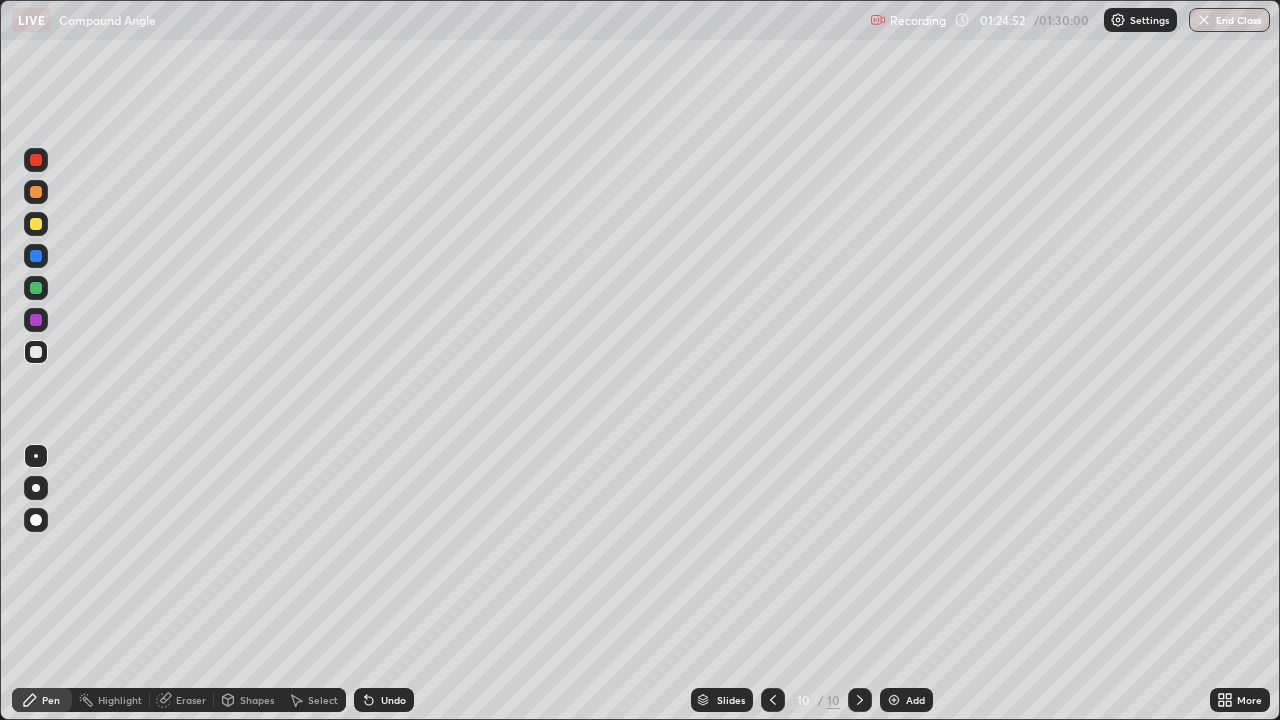 click on "End Class" at bounding box center (1229, 20) 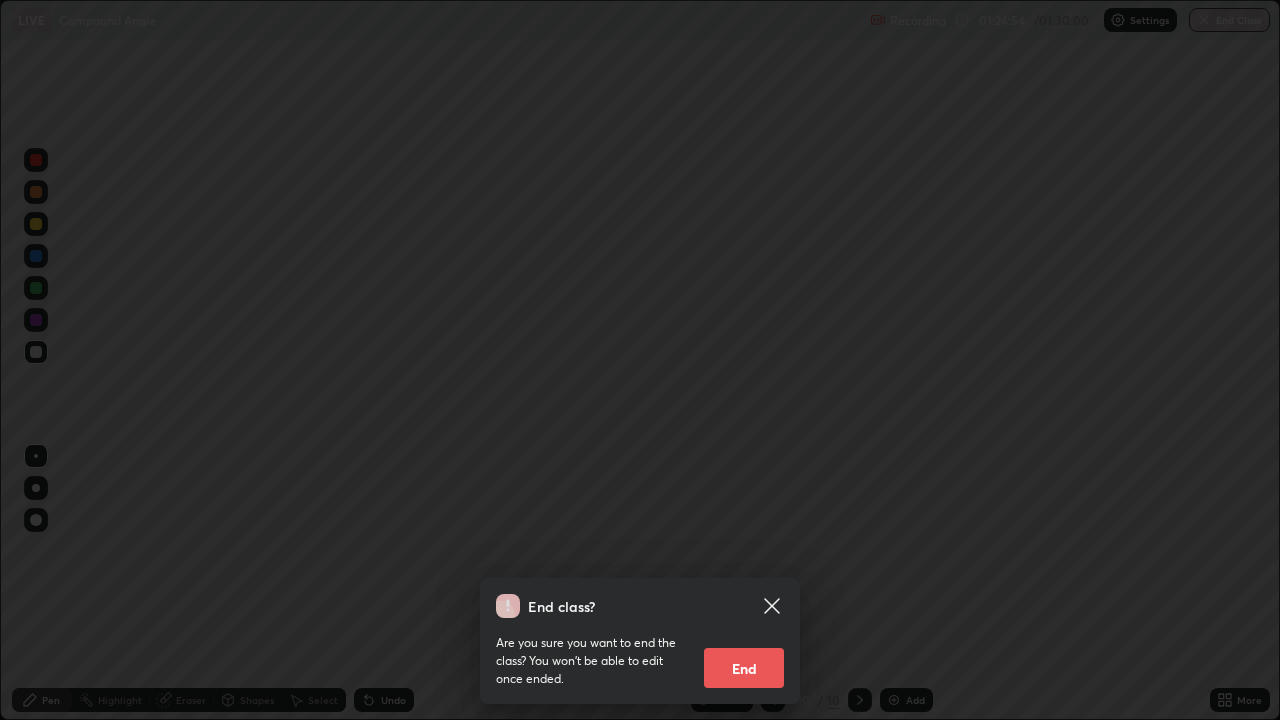 click on "End" at bounding box center (744, 668) 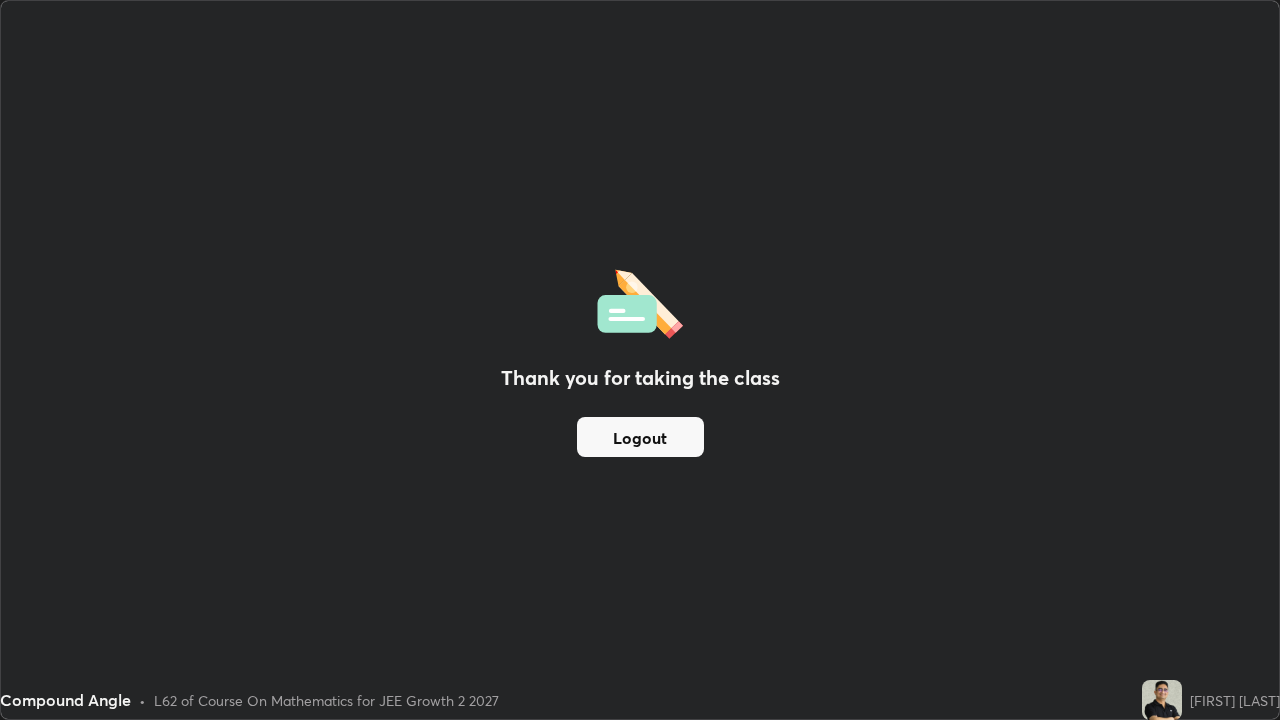 click on "Logout" at bounding box center (640, 437) 